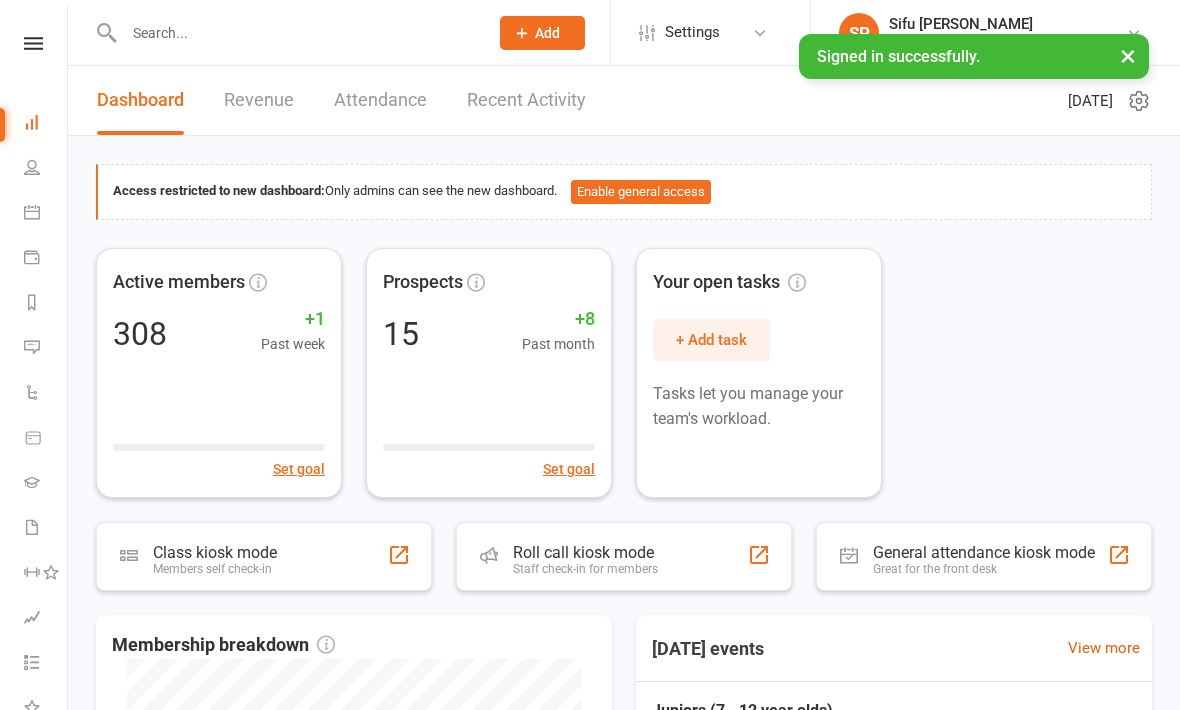 scroll, scrollTop: 0, scrollLeft: 0, axis: both 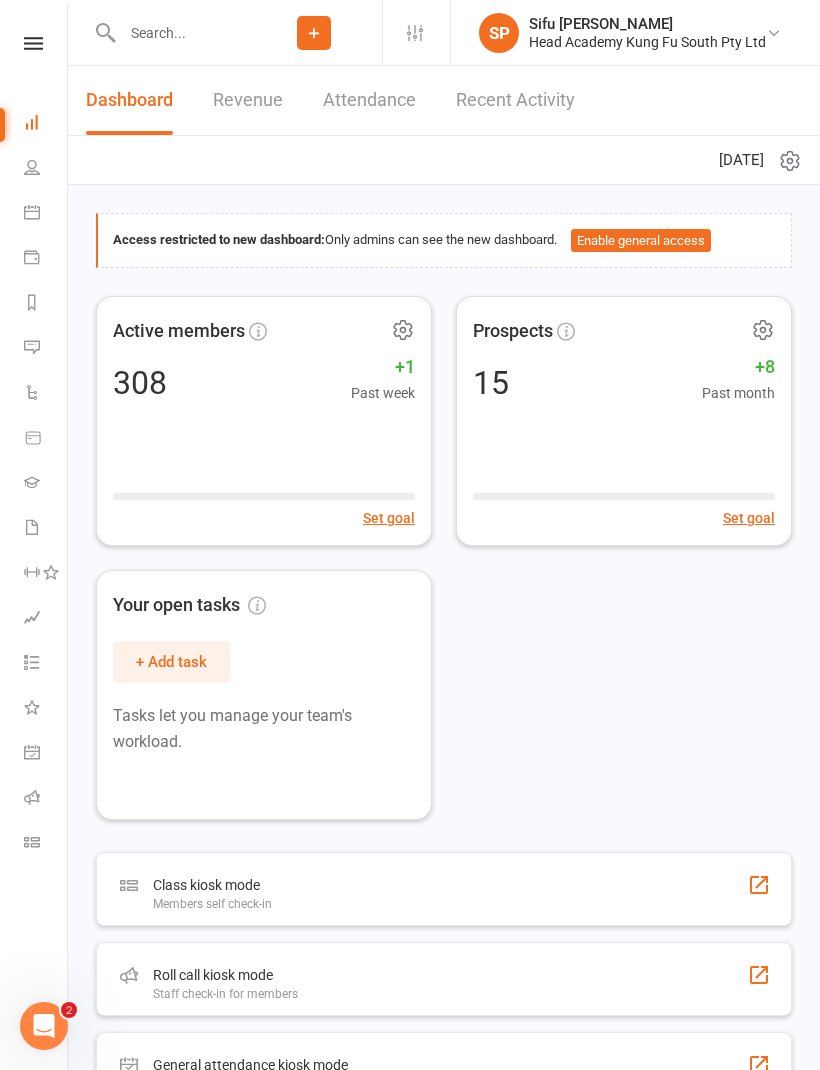 click at bounding box center (32, 212) 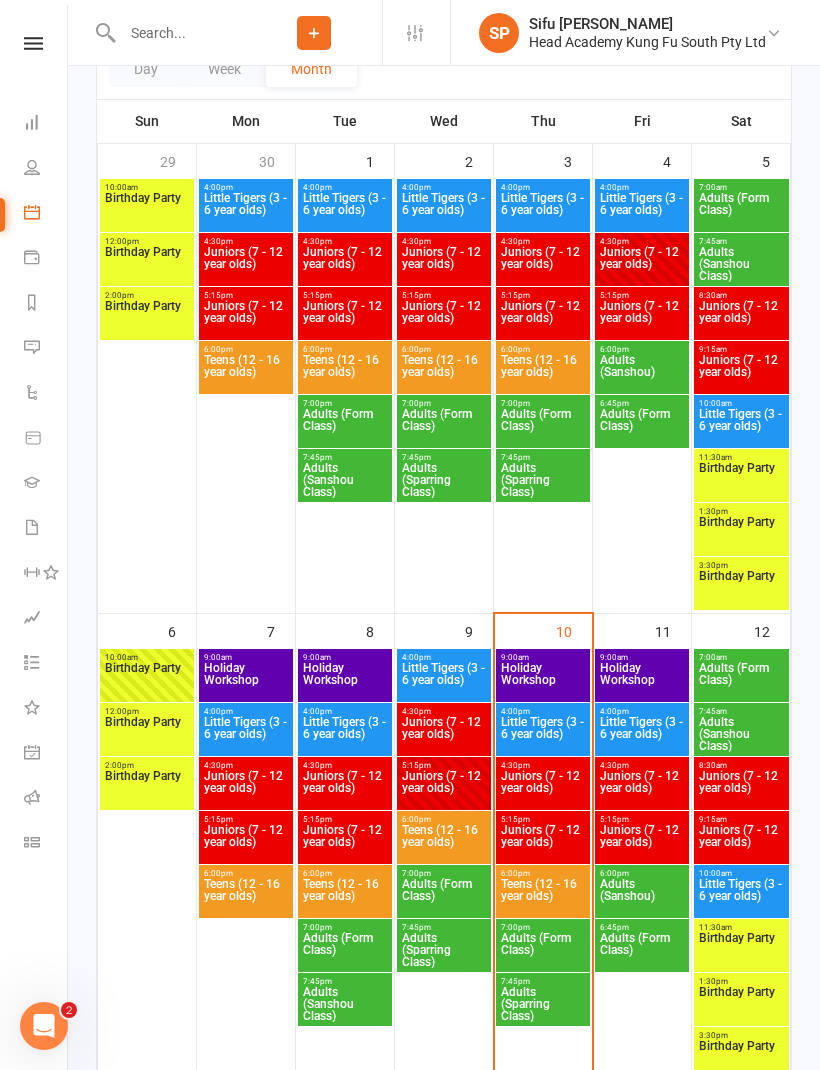 scroll, scrollTop: 298, scrollLeft: 0, axis: vertical 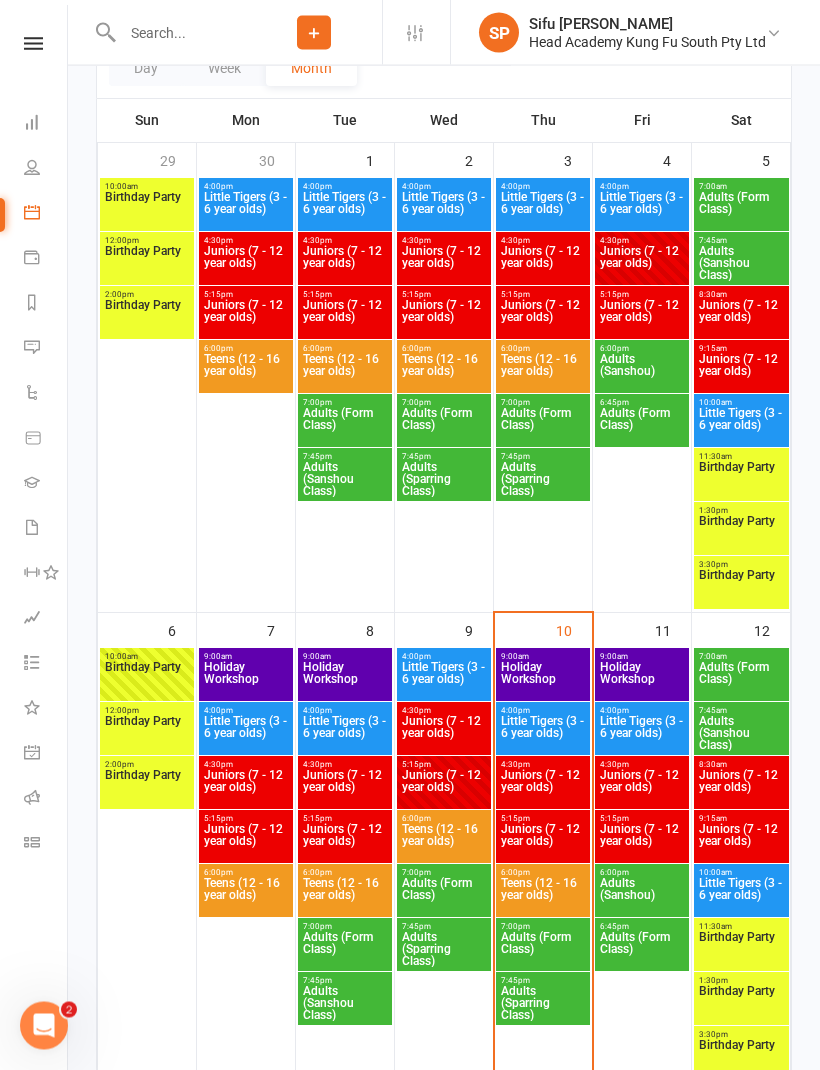 click on "6:00pm  - 7:00pm" at bounding box center [543, 873] 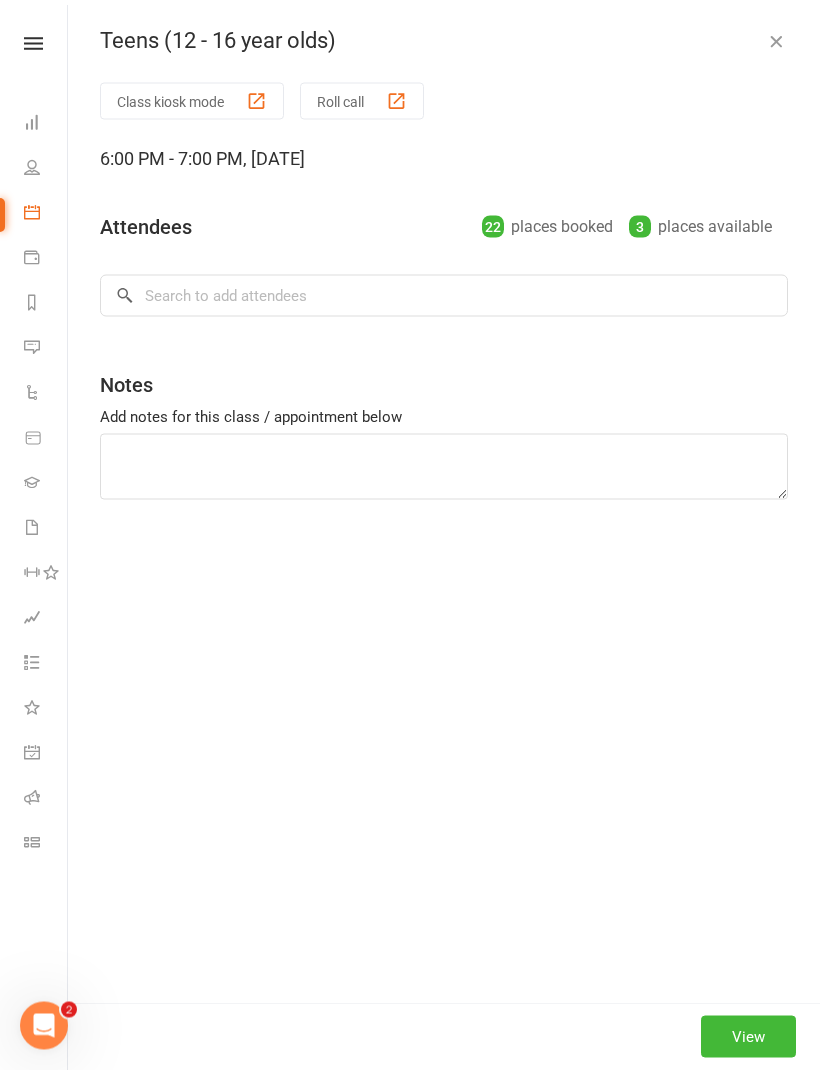 scroll, scrollTop: 299, scrollLeft: 0, axis: vertical 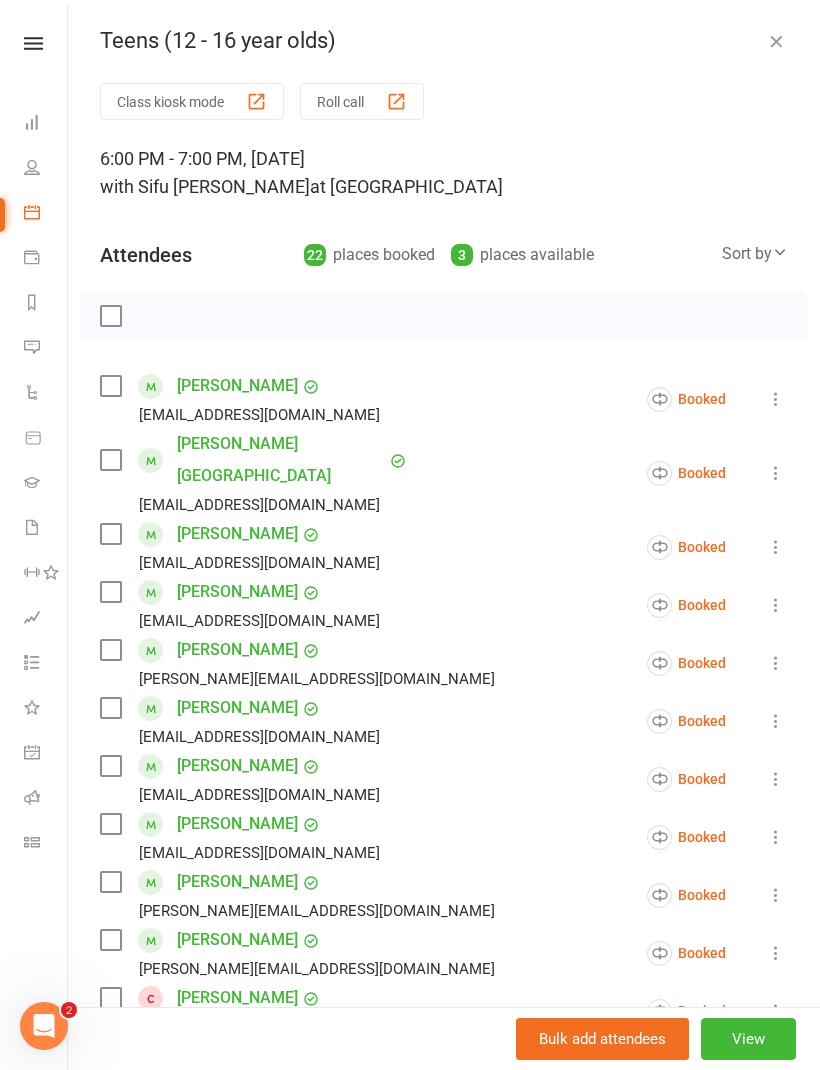 click on "[PERSON_NAME]  [EMAIL_ADDRESS][DOMAIN_NAME]" at bounding box center (258, 473) 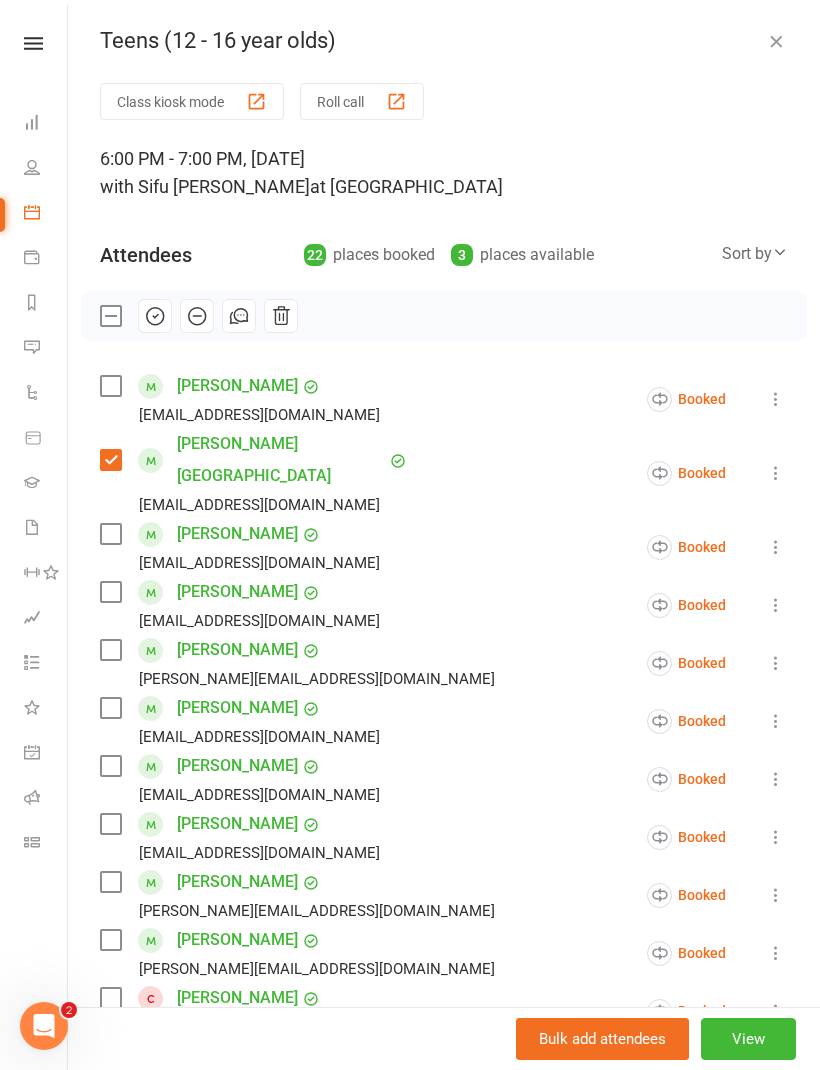 click on "[PERSON_NAME]  [EMAIL_ADDRESS][DOMAIN_NAME]" at bounding box center [244, 605] 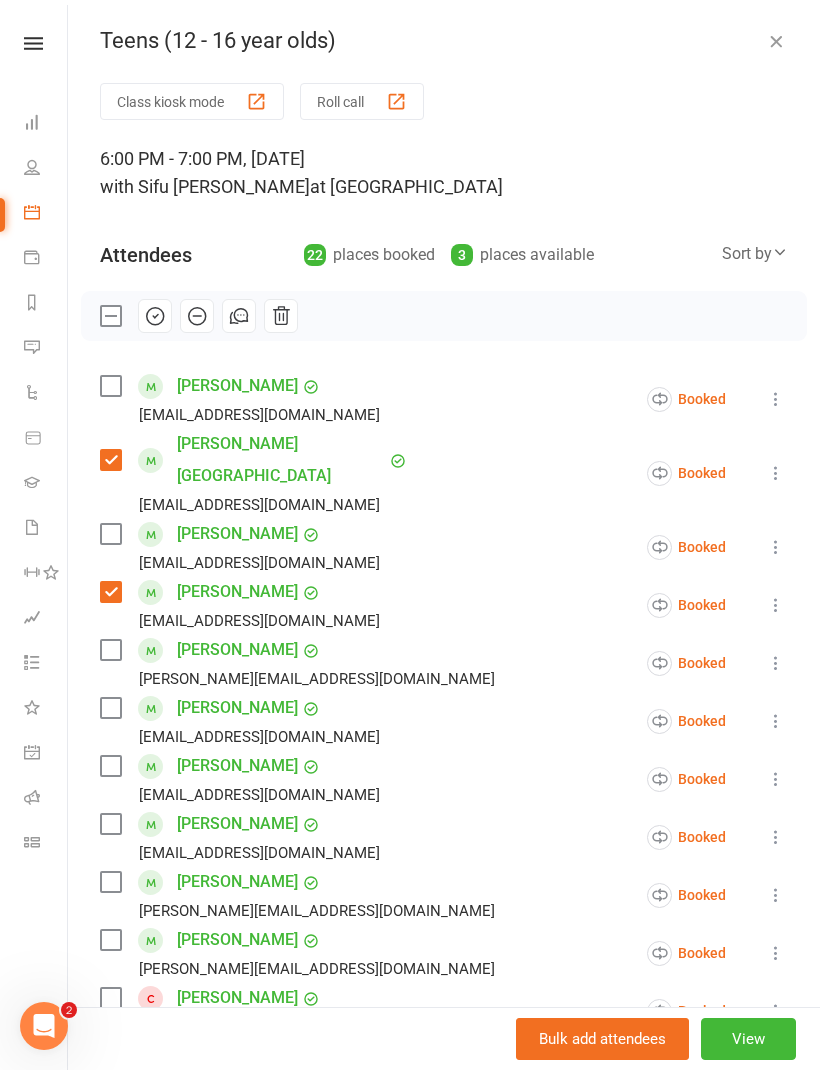 click at bounding box center [110, 708] 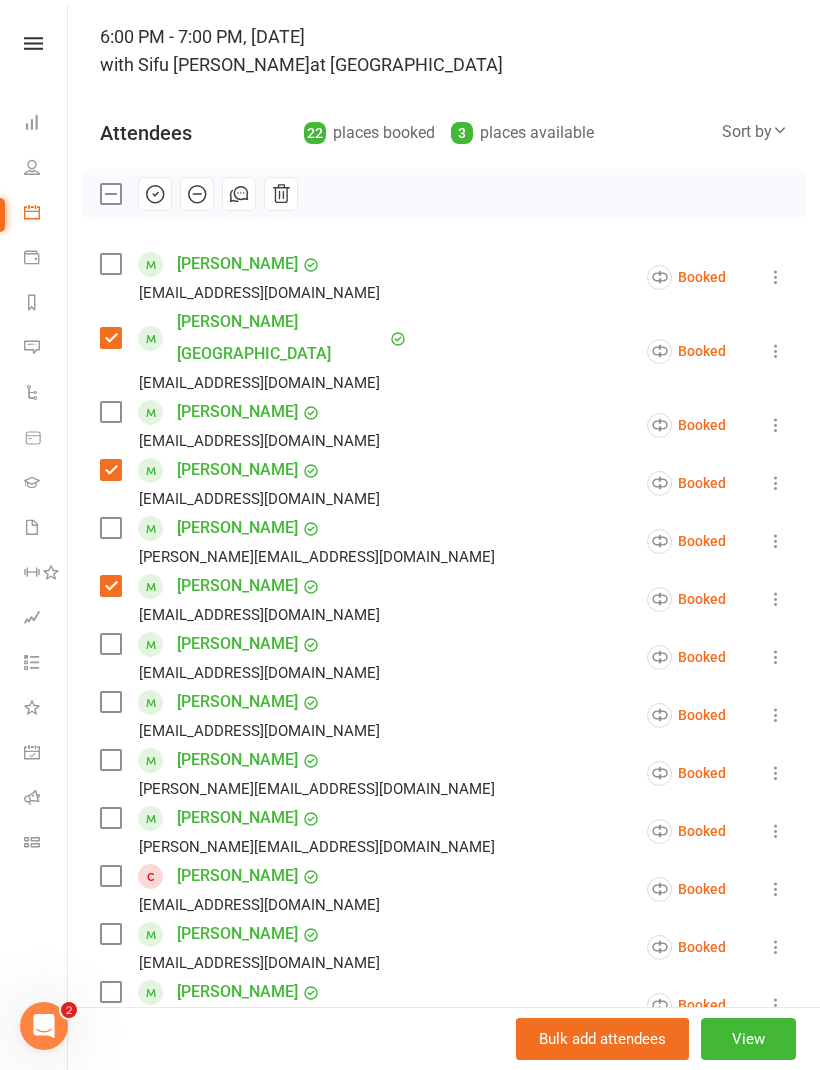 scroll, scrollTop: 124, scrollLeft: 0, axis: vertical 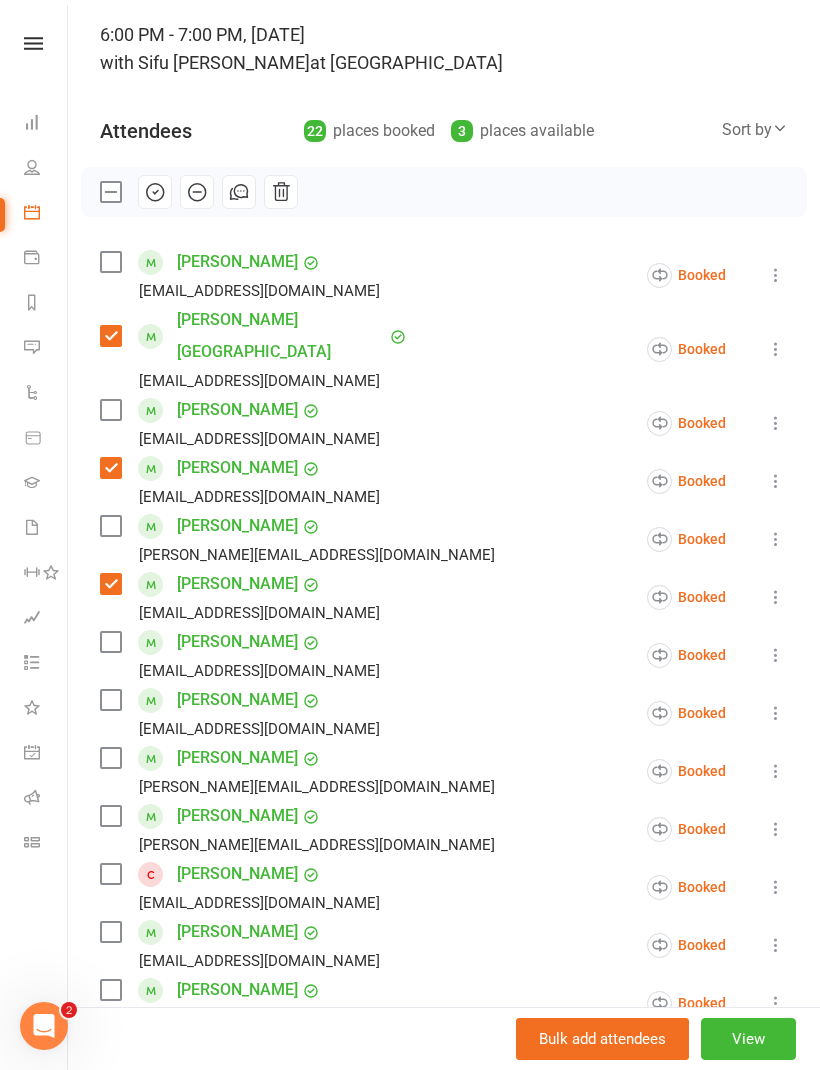 click at bounding box center (110, 758) 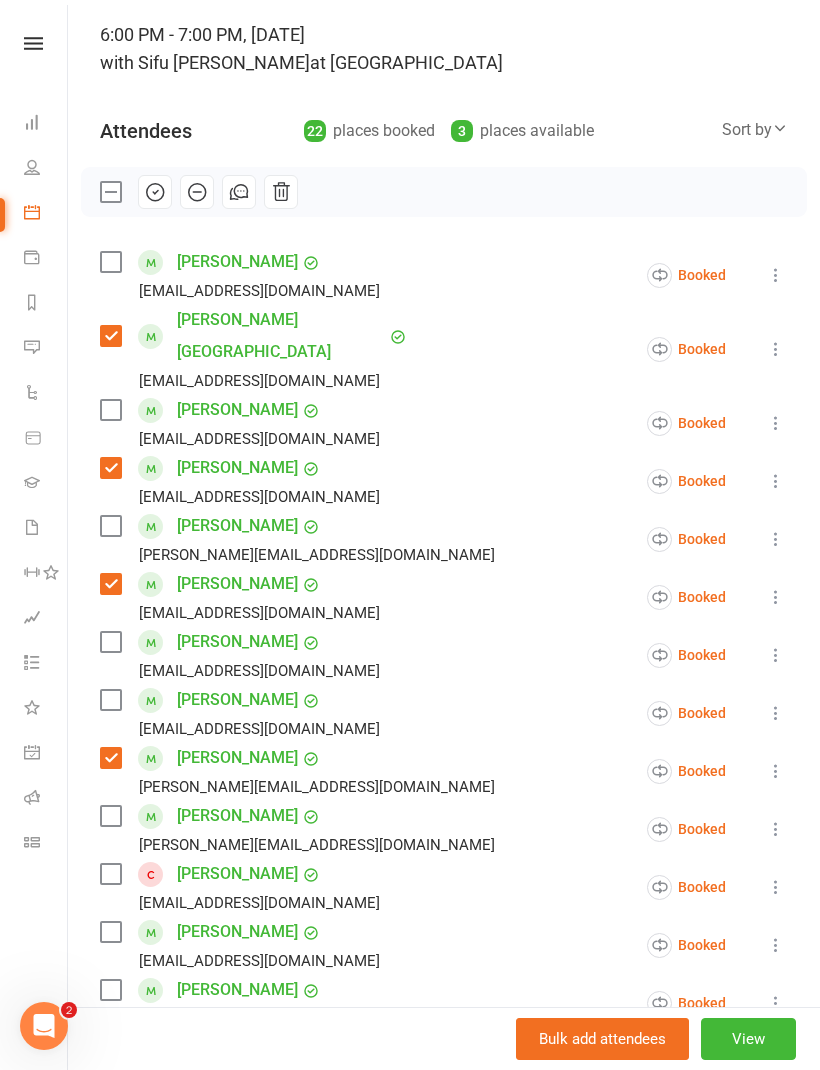 click at bounding box center [110, 816] 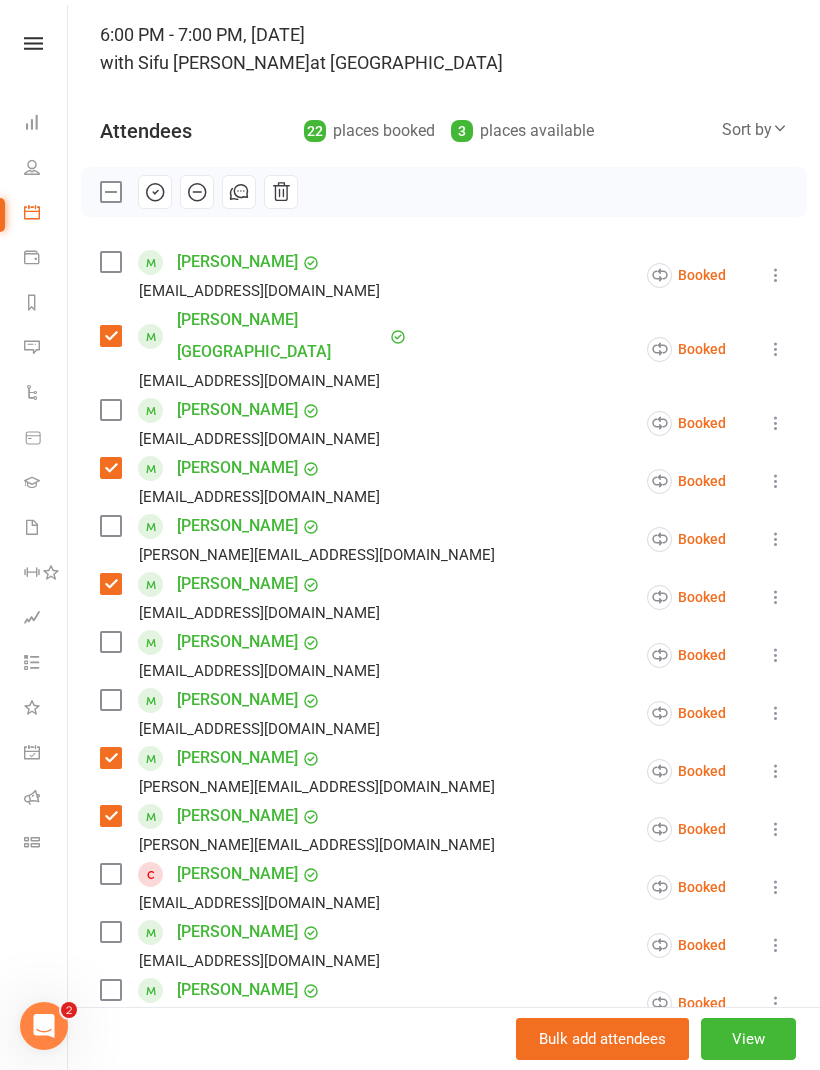 click at bounding box center [110, 932] 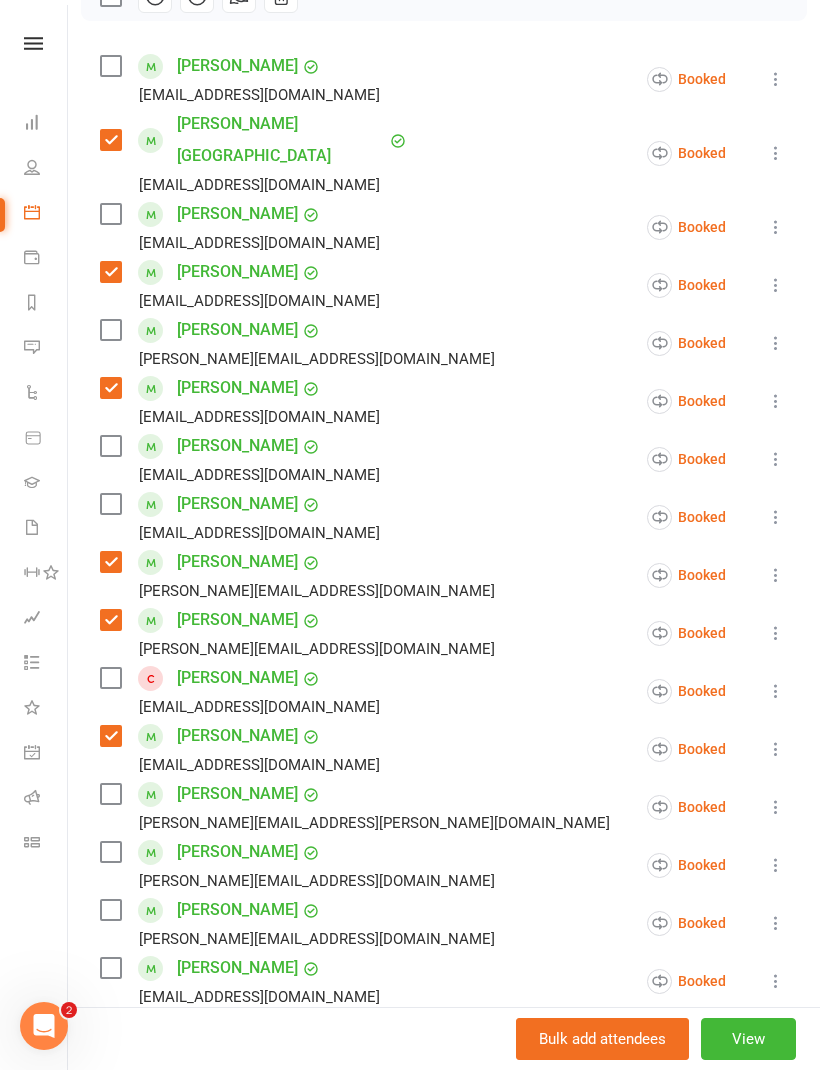 scroll, scrollTop: 336, scrollLeft: 0, axis: vertical 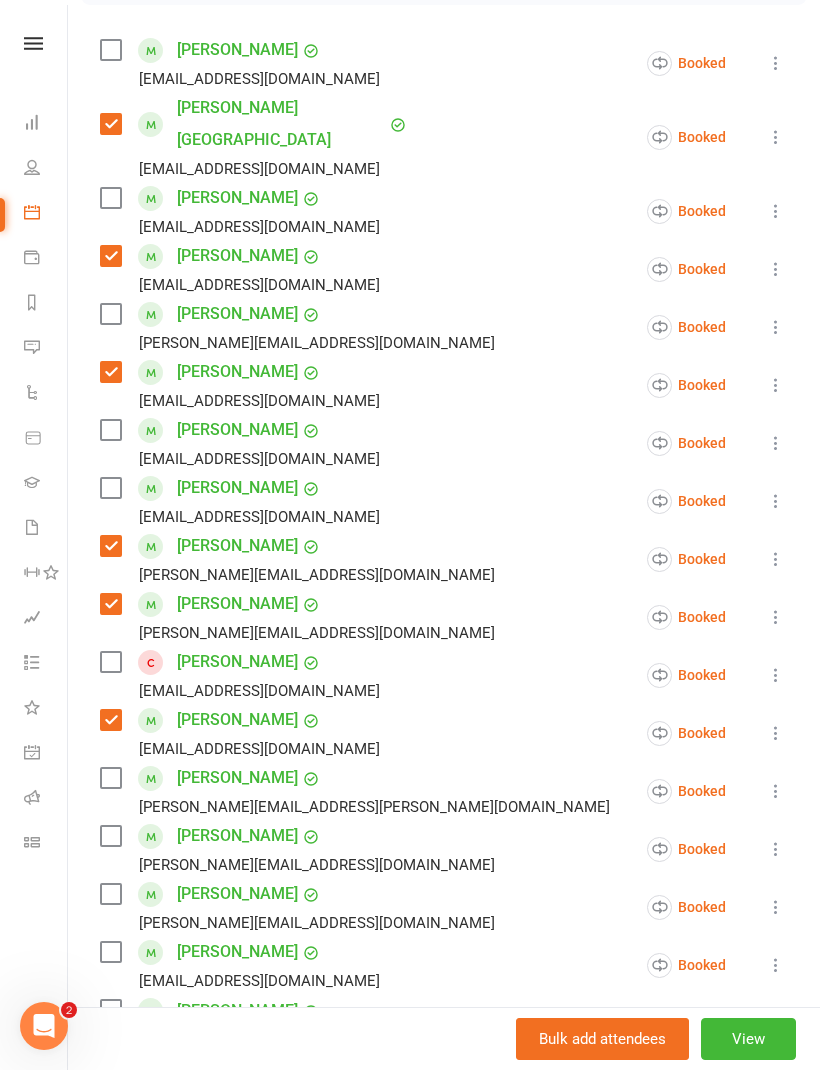 click at bounding box center (110, 778) 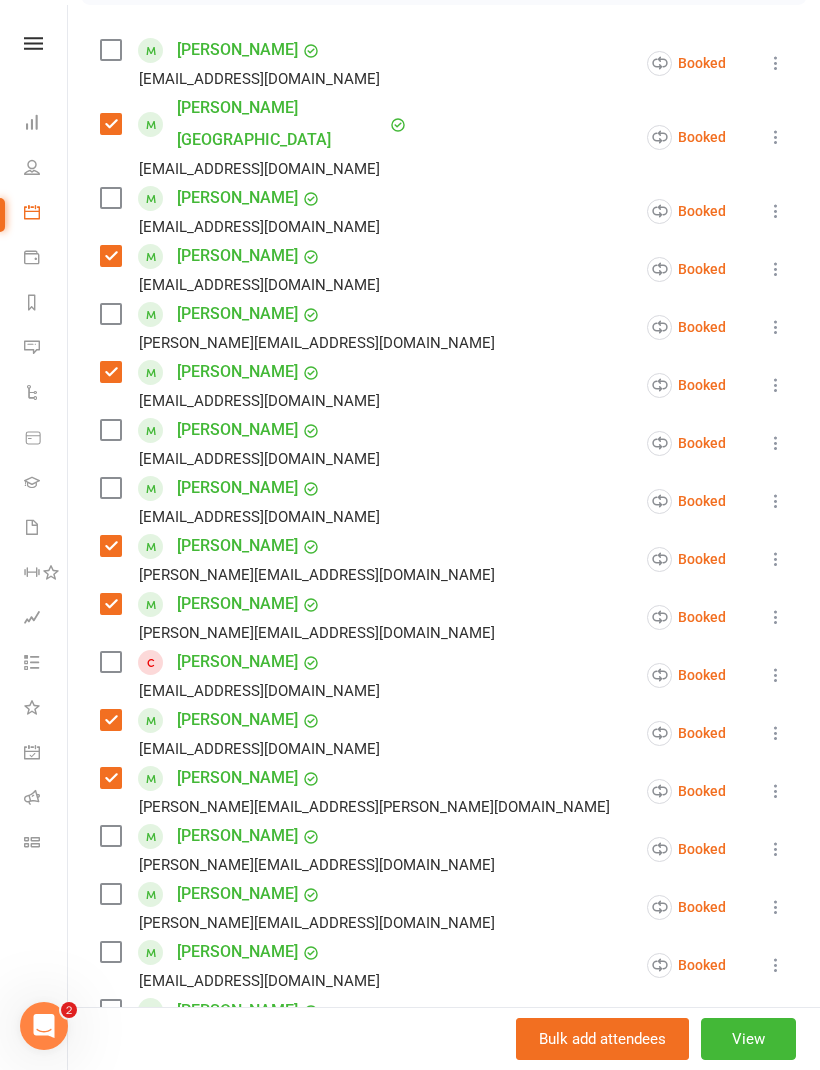 click at bounding box center [110, 836] 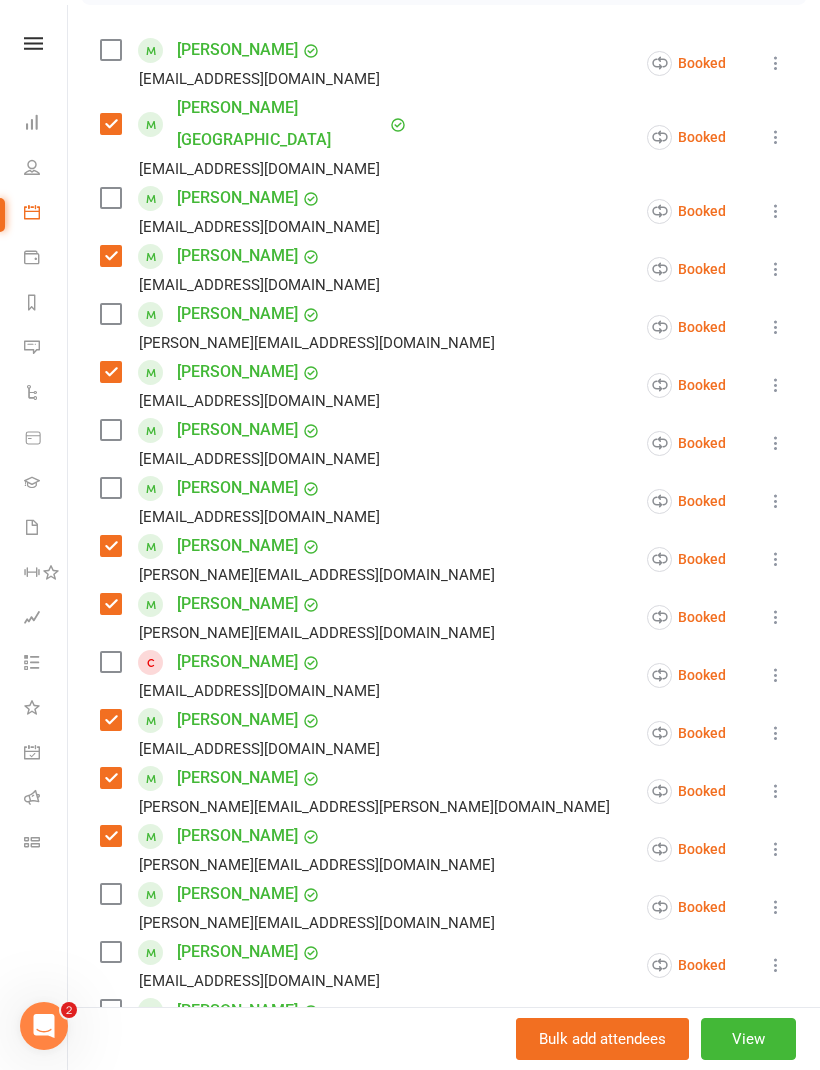 click at bounding box center [110, 894] 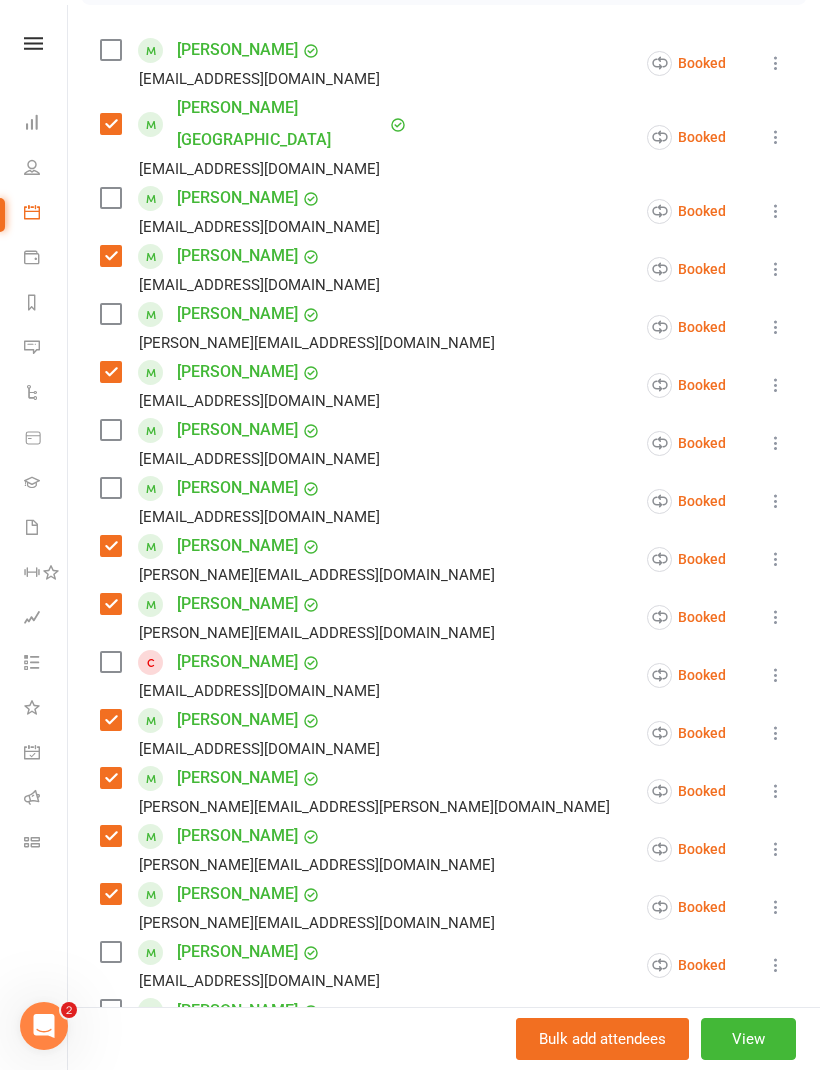 click at bounding box center (110, 952) 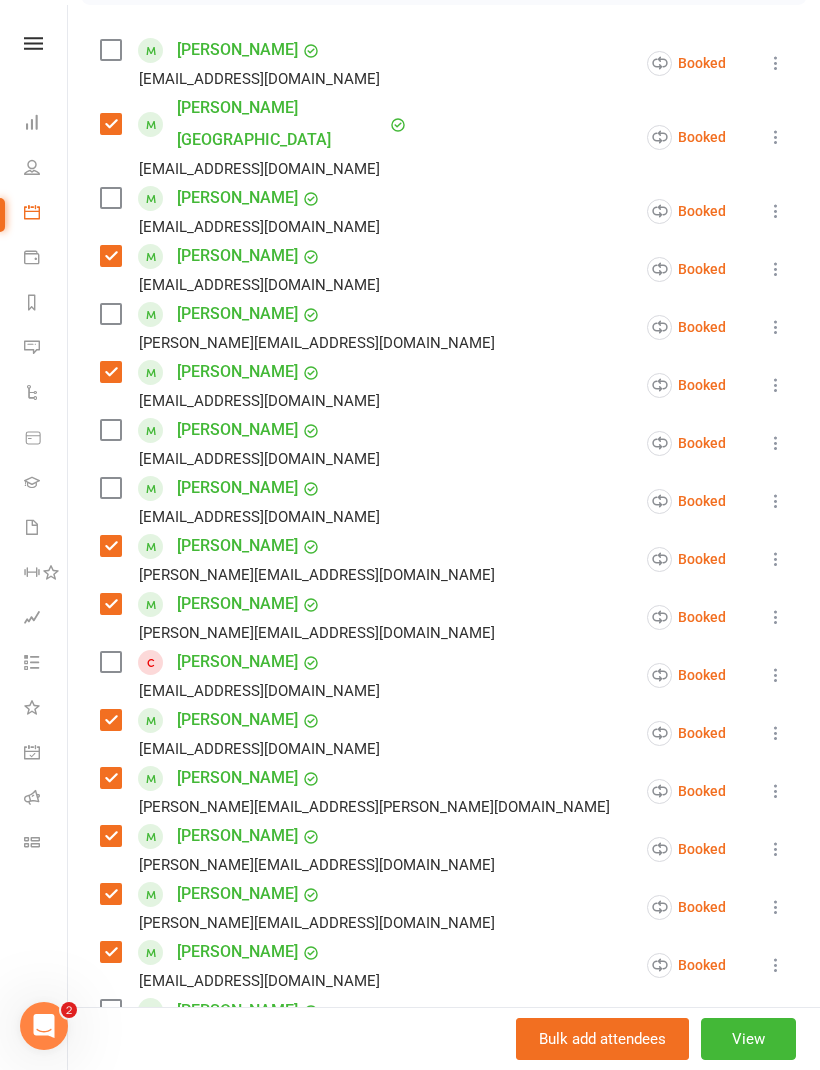 click at bounding box center [110, 1010] 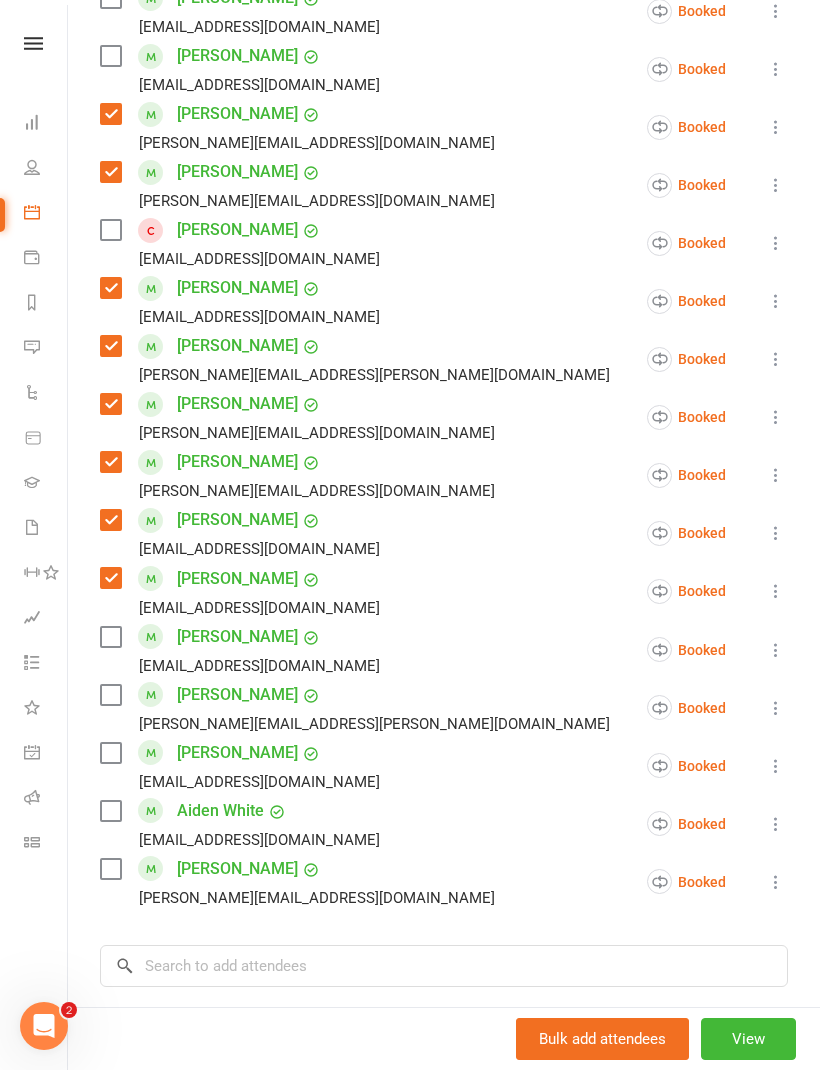 scroll, scrollTop: 775, scrollLeft: 0, axis: vertical 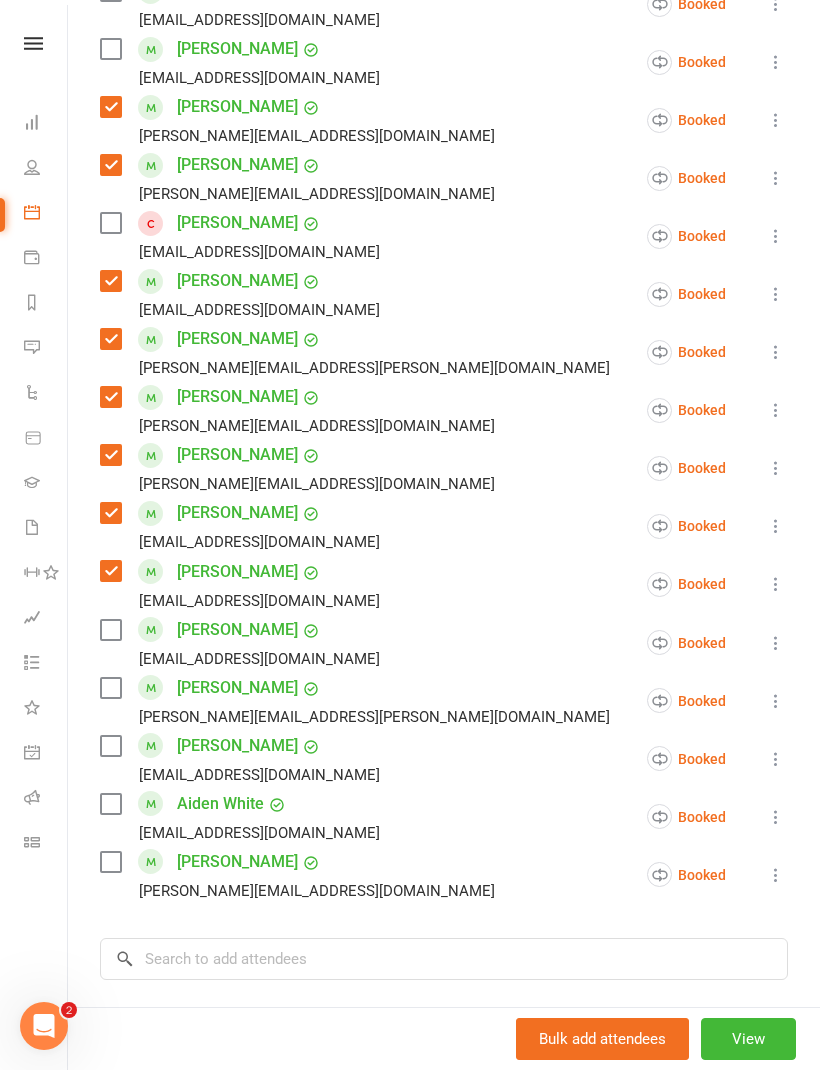 click at bounding box center [110, 804] 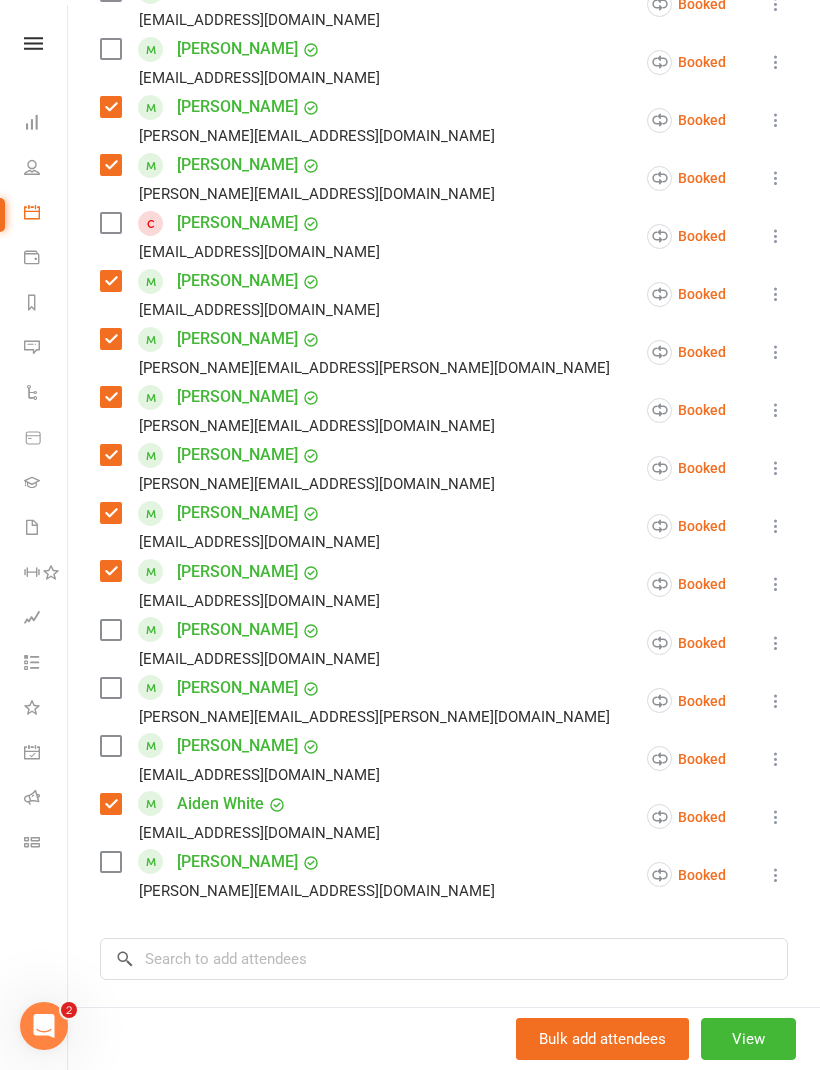 click at bounding box center (110, 804) 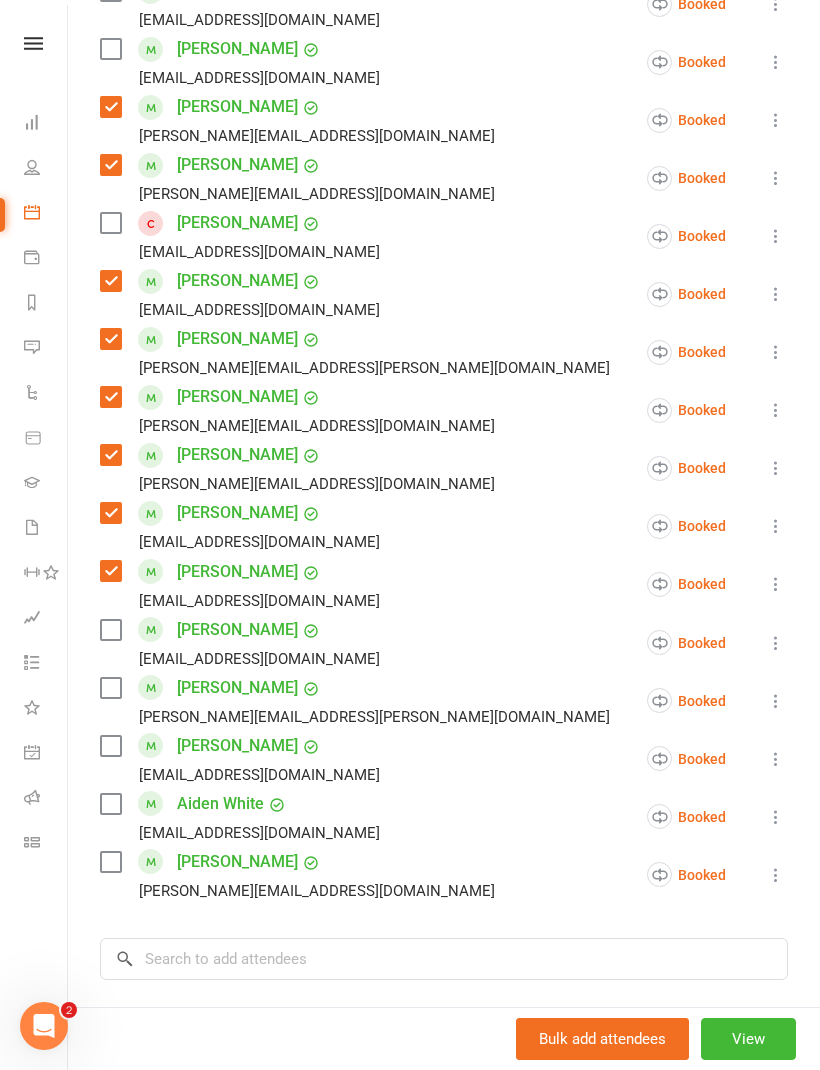 click on "[EMAIL_ADDRESS][DOMAIN_NAME]" at bounding box center (244, 833) 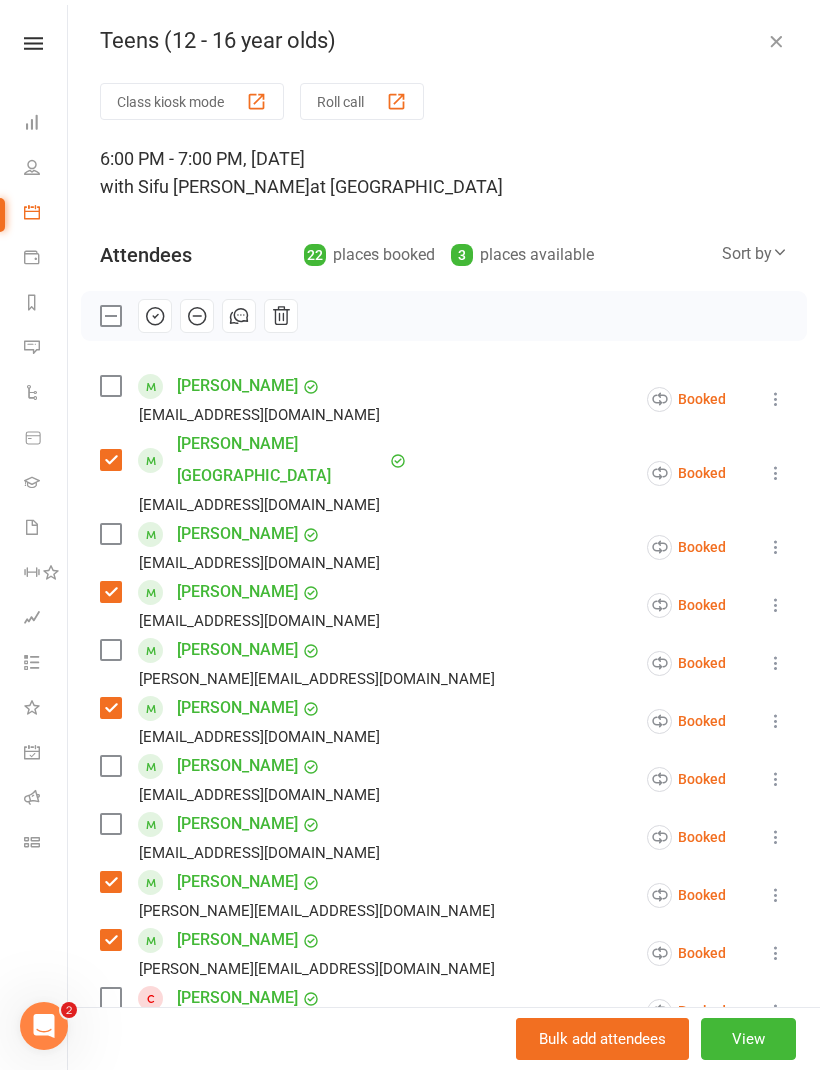 scroll, scrollTop: 0, scrollLeft: 0, axis: both 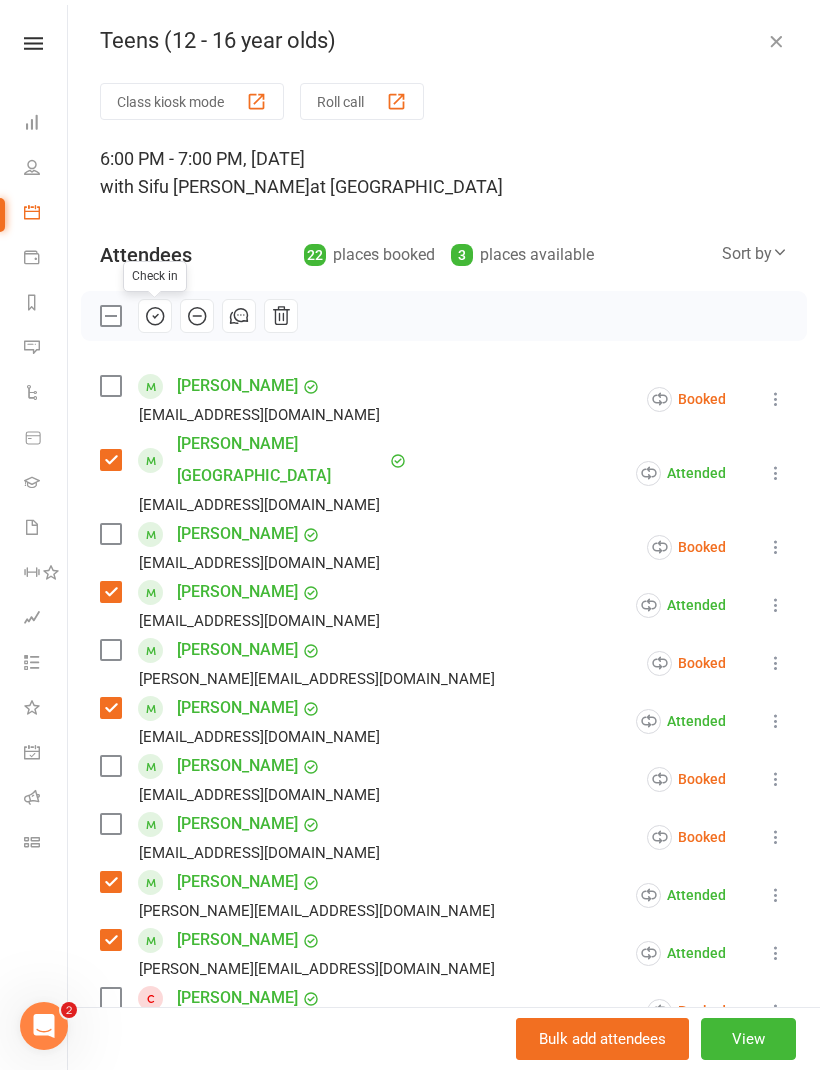 click on "Check in" at bounding box center [444, 316] 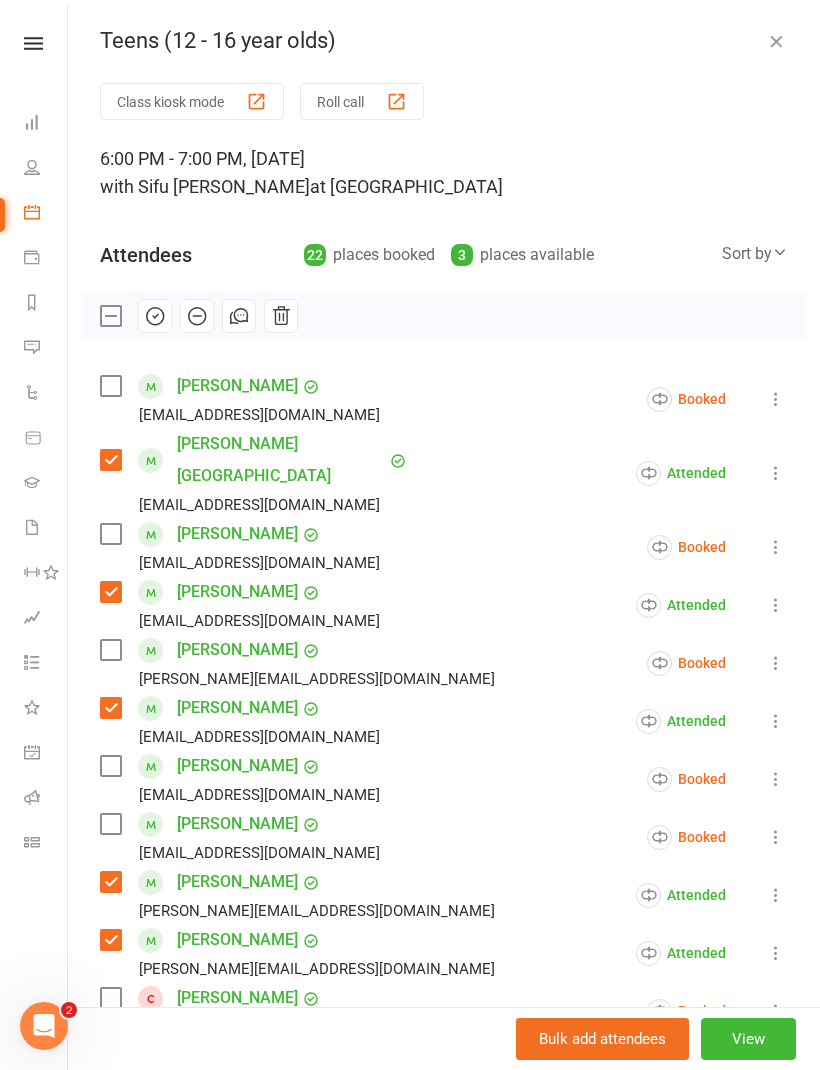 click at bounding box center [444, 316] 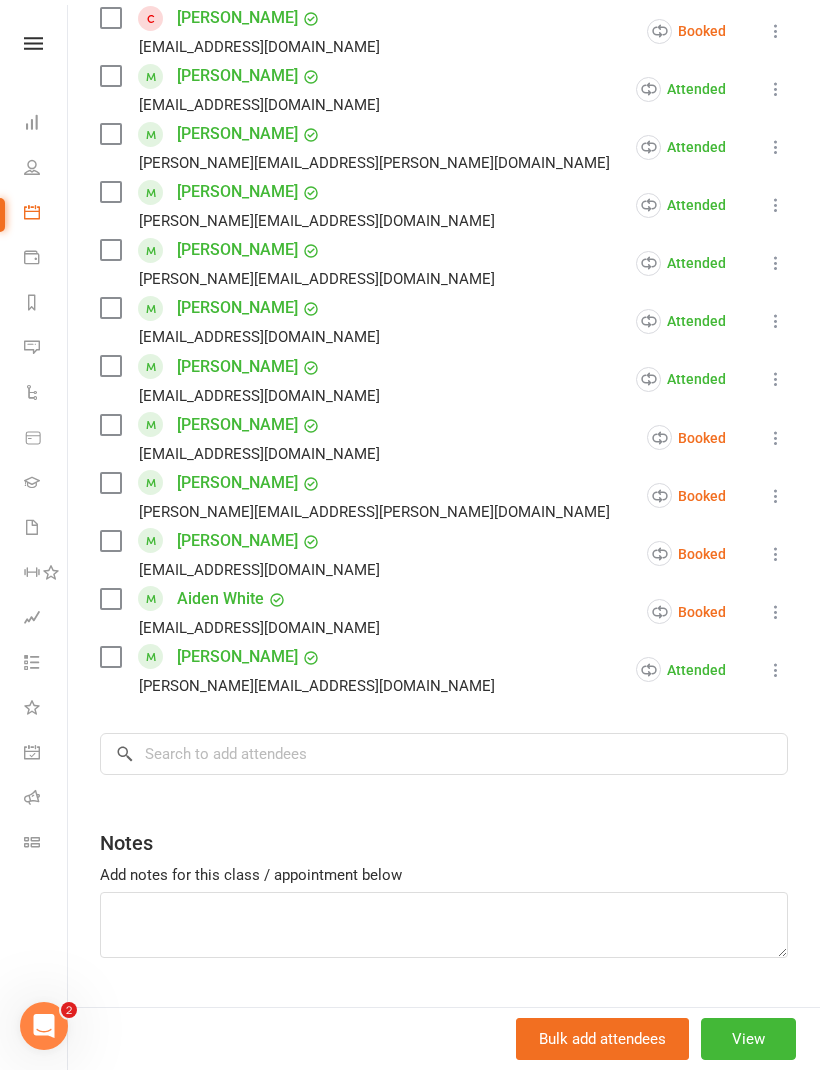 scroll, scrollTop: 979, scrollLeft: 0, axis: vertical 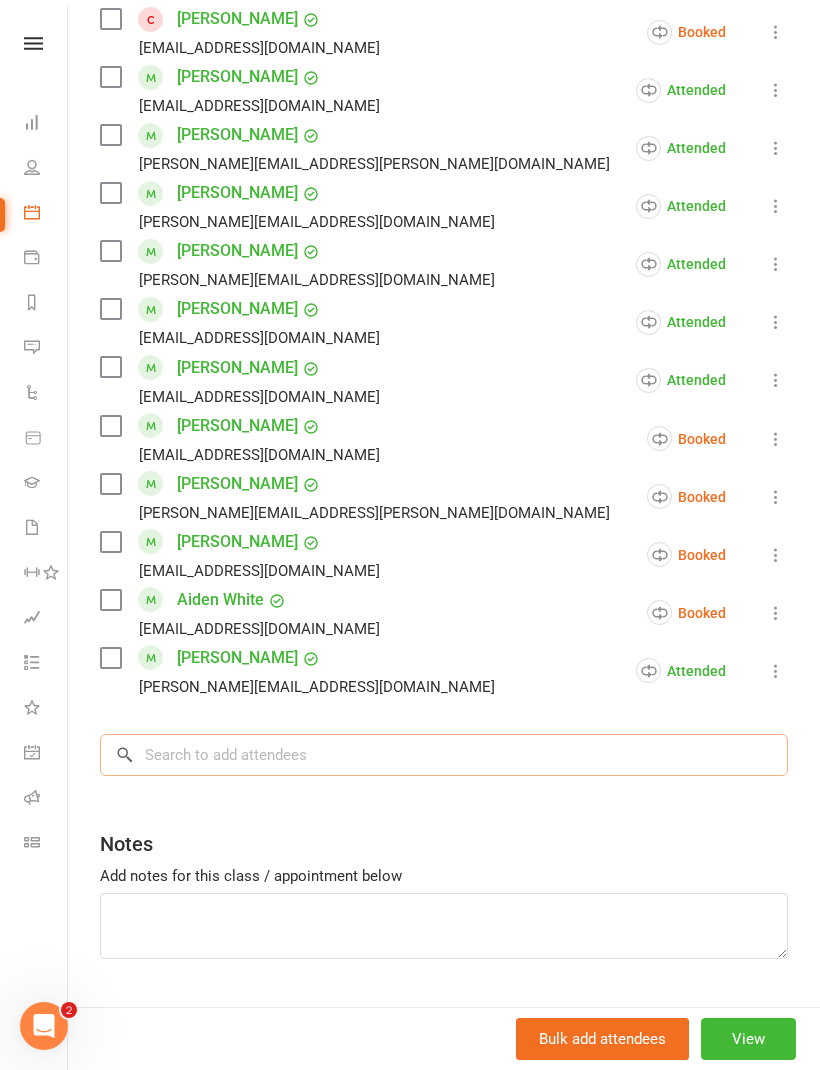 click at bounding box center [444, 755] 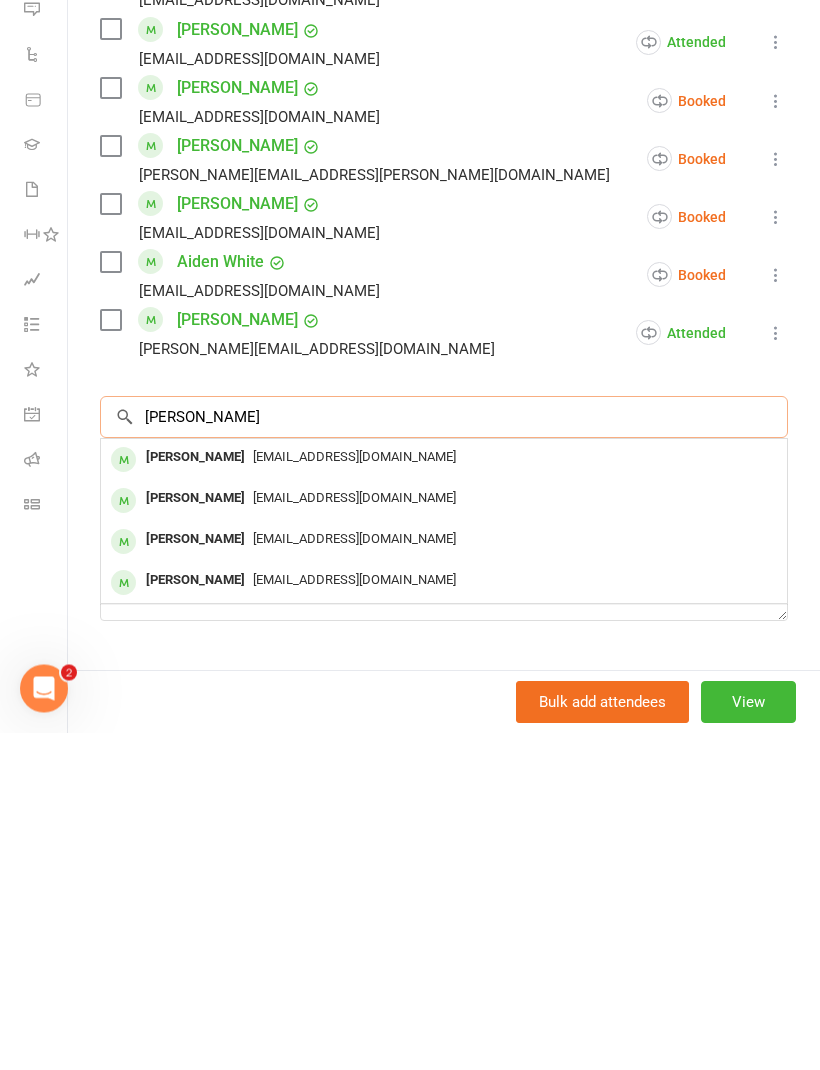 type on "[PERSON_NAME]" 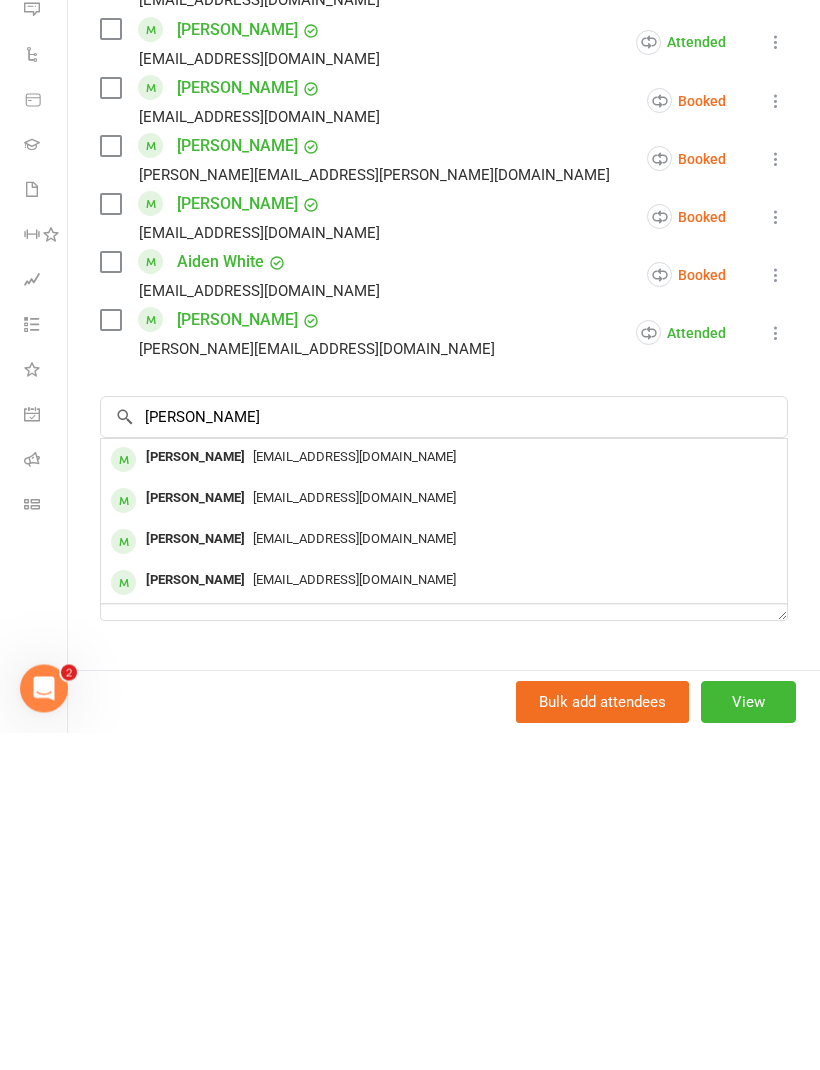 click on "[PERSON_NAME]" at bounding box center [195, 795] 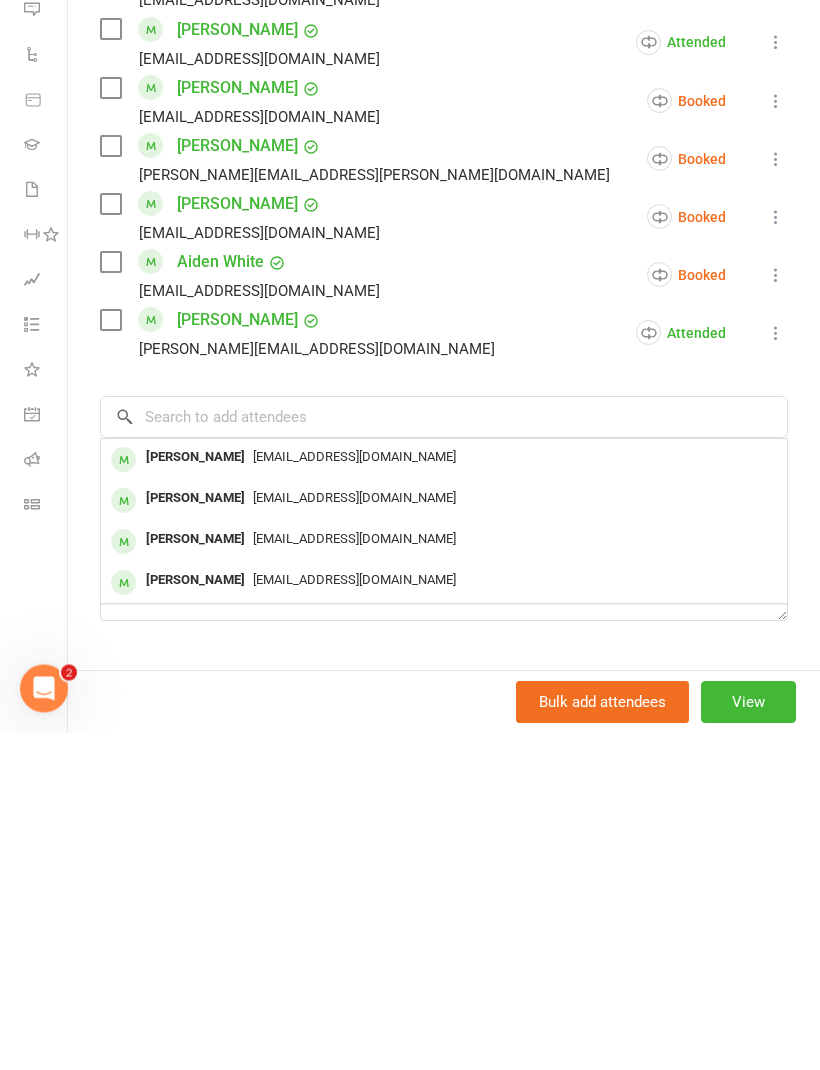 scroll, scrollTop: 722, scrollLeft: 0, axis: vertical 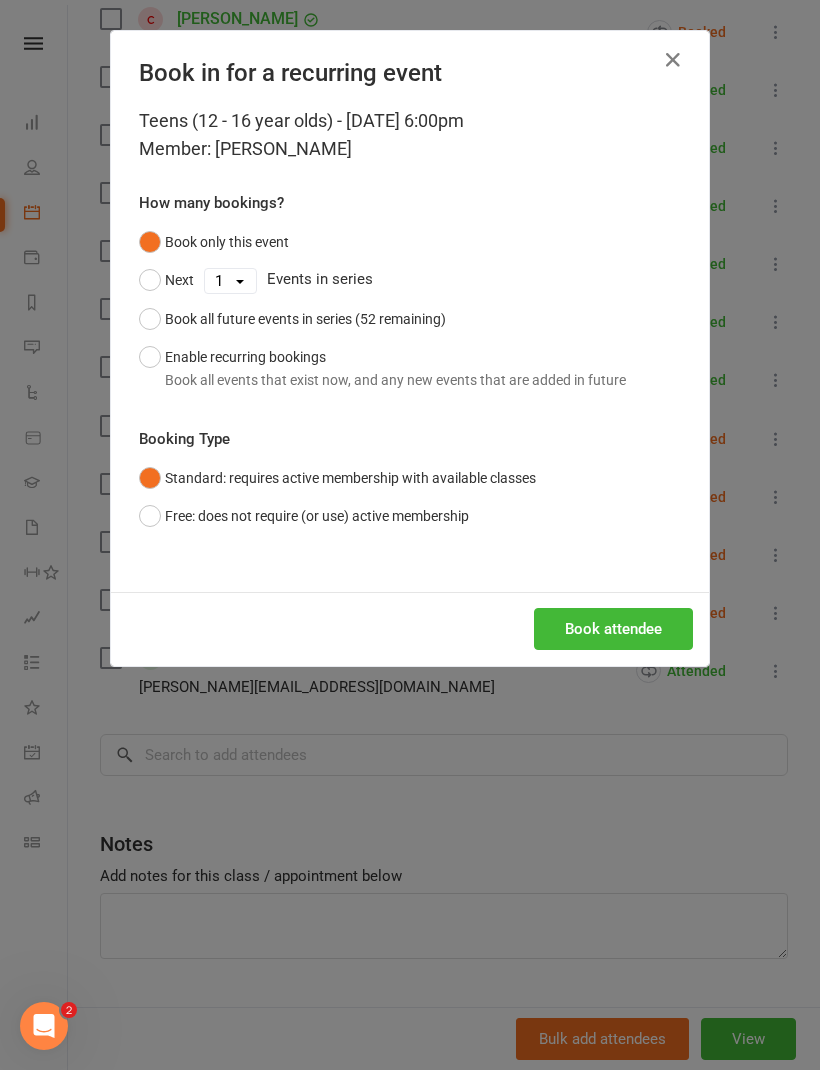 click on "Free: does not require (or use) active membership" at bounding box center (304, 516) 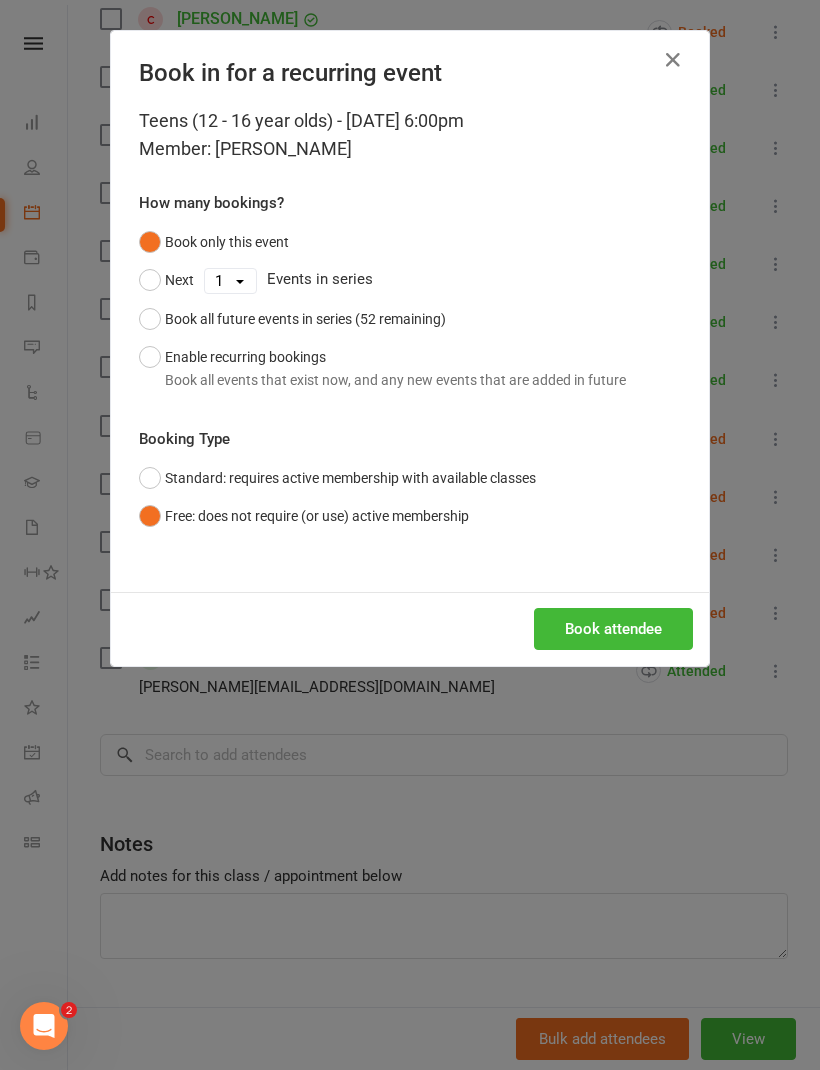 click on "Book attendee" at bounding box center (613, 629) 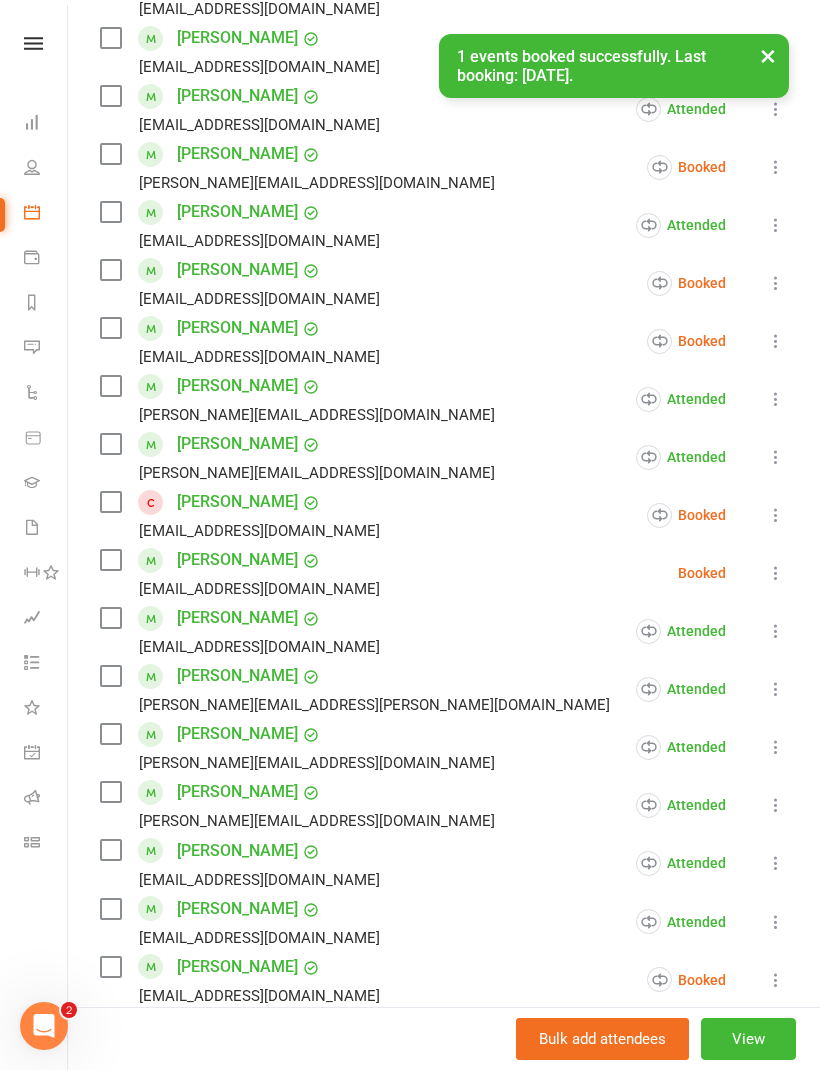 scroll, scrollTop: 472, scrollLeft: 0, axis: vertical 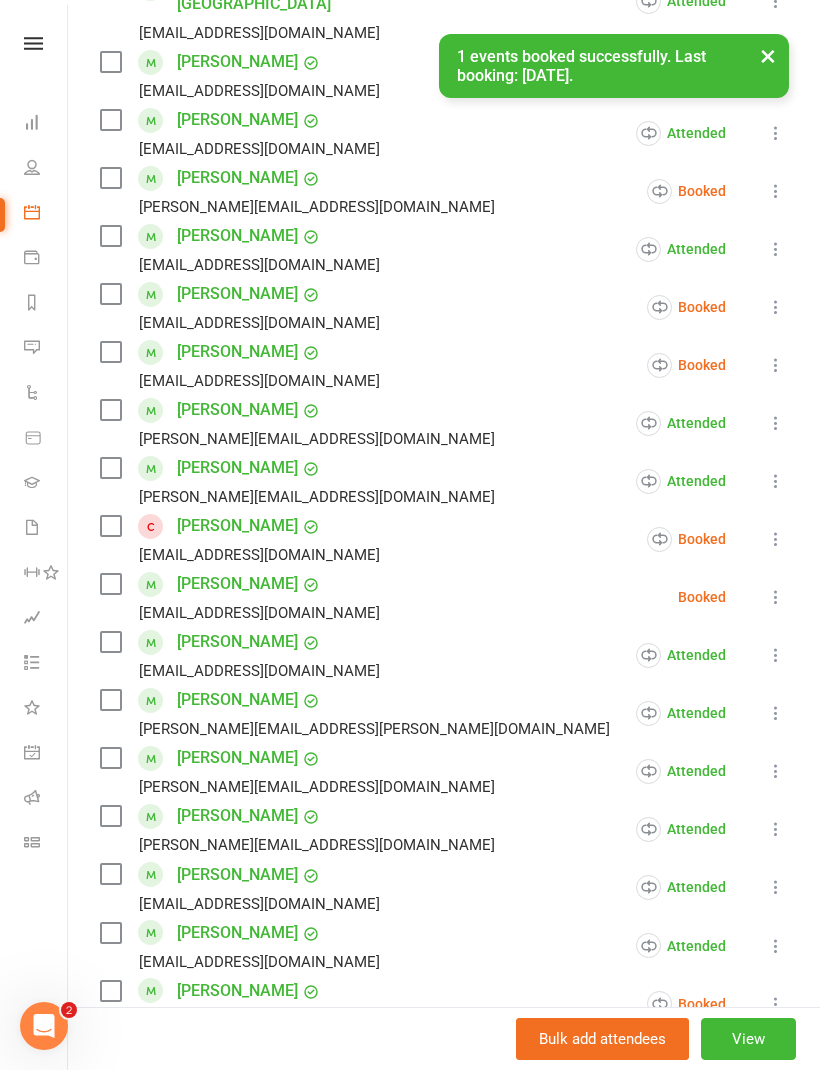 click at bounding box center (110, 584) 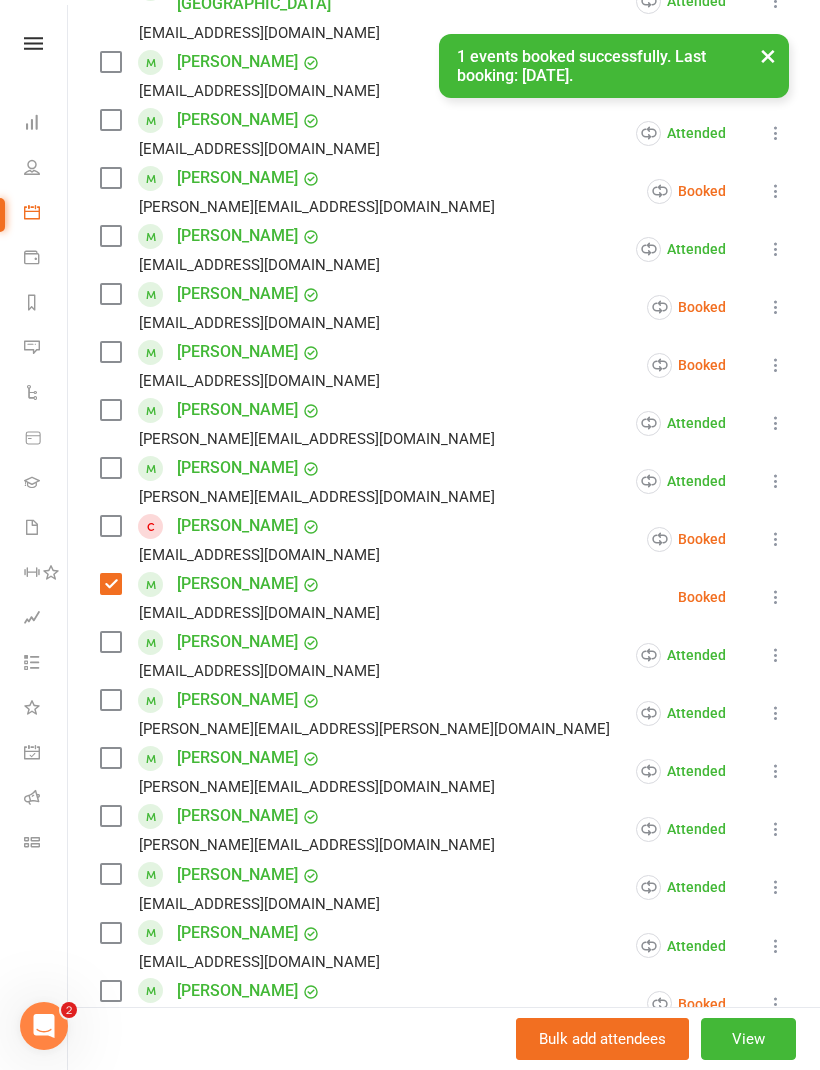 click at bounding box center [110, 584] 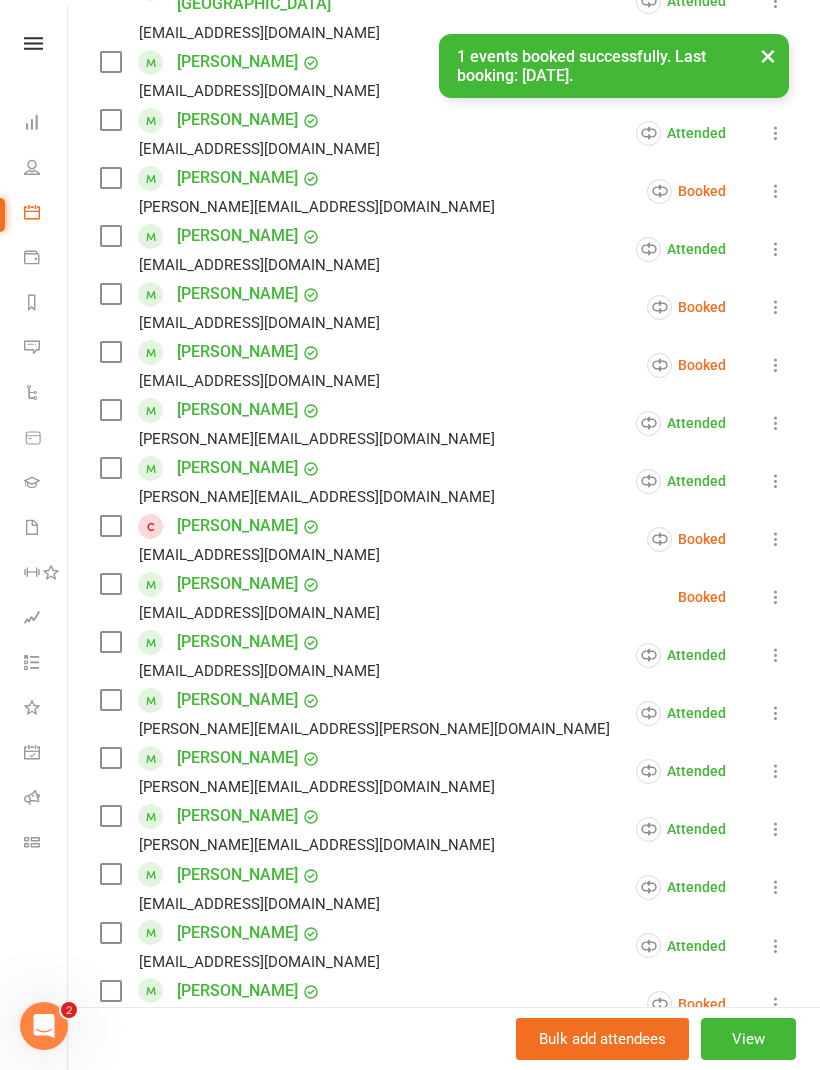 click at bounding box center [776, 597] 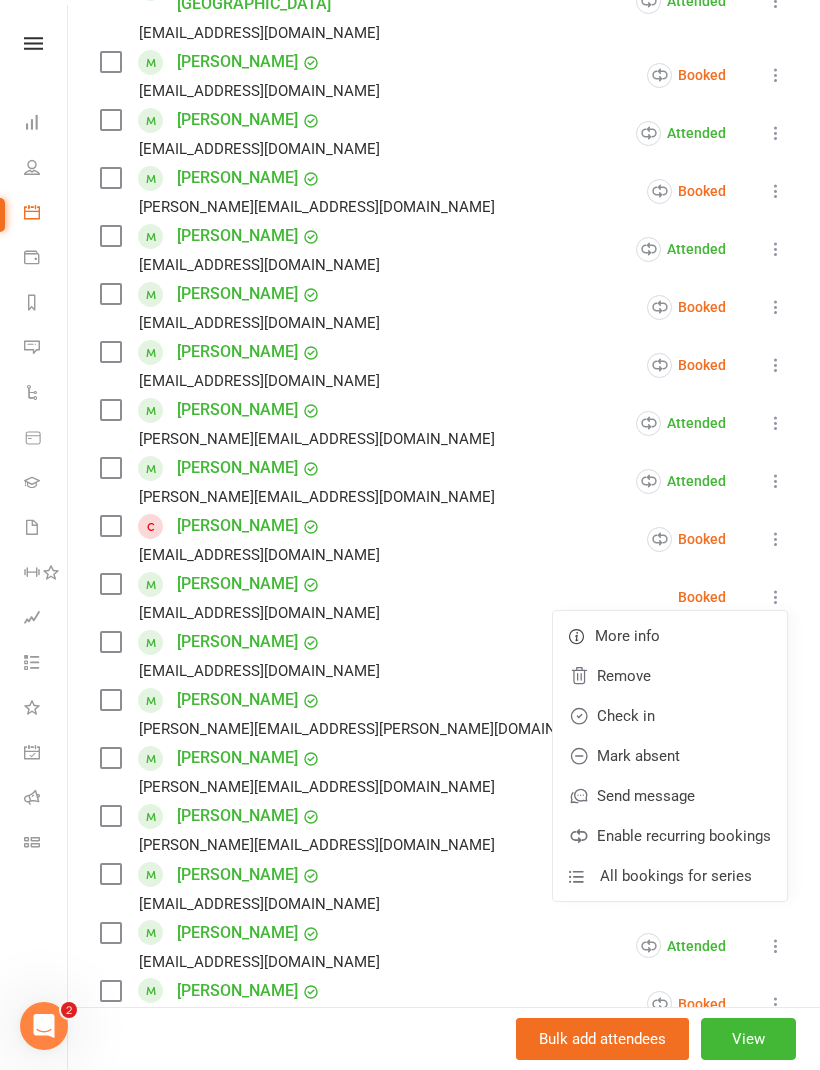 click on "Check in" at bounding box center (670, 716) 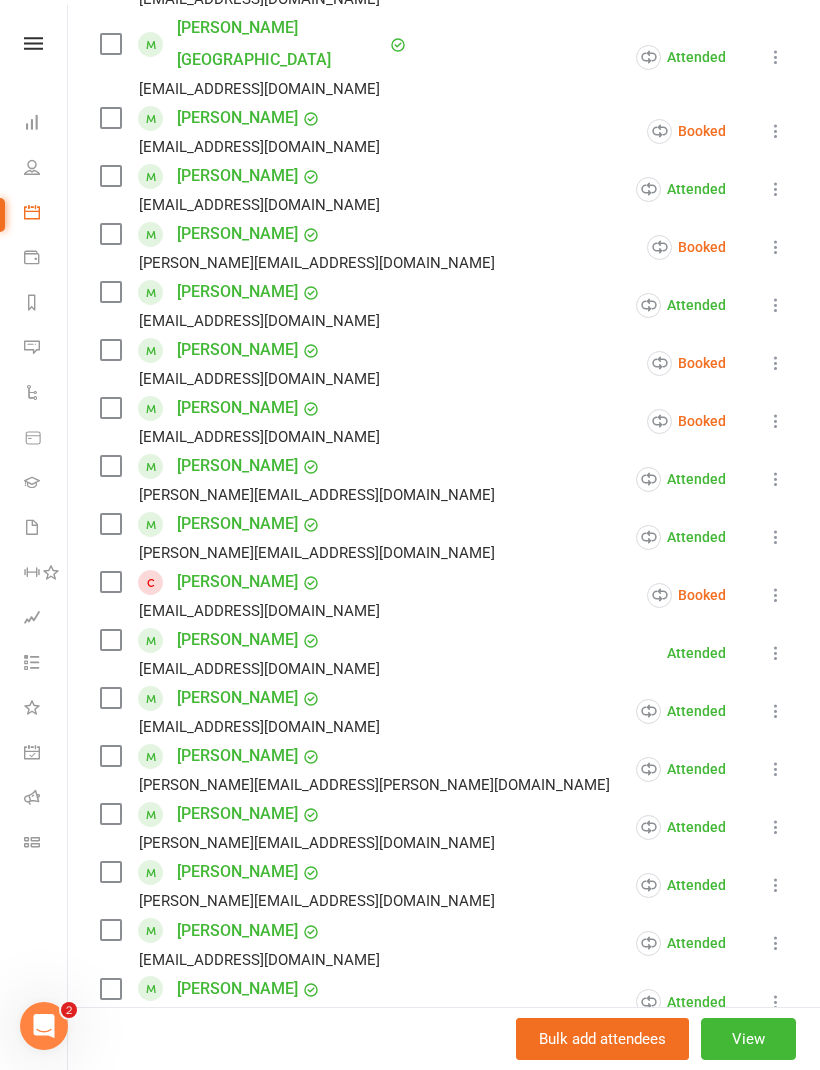 scroll, scrollTop: 418, scrollLeft: 0, axis: vertical 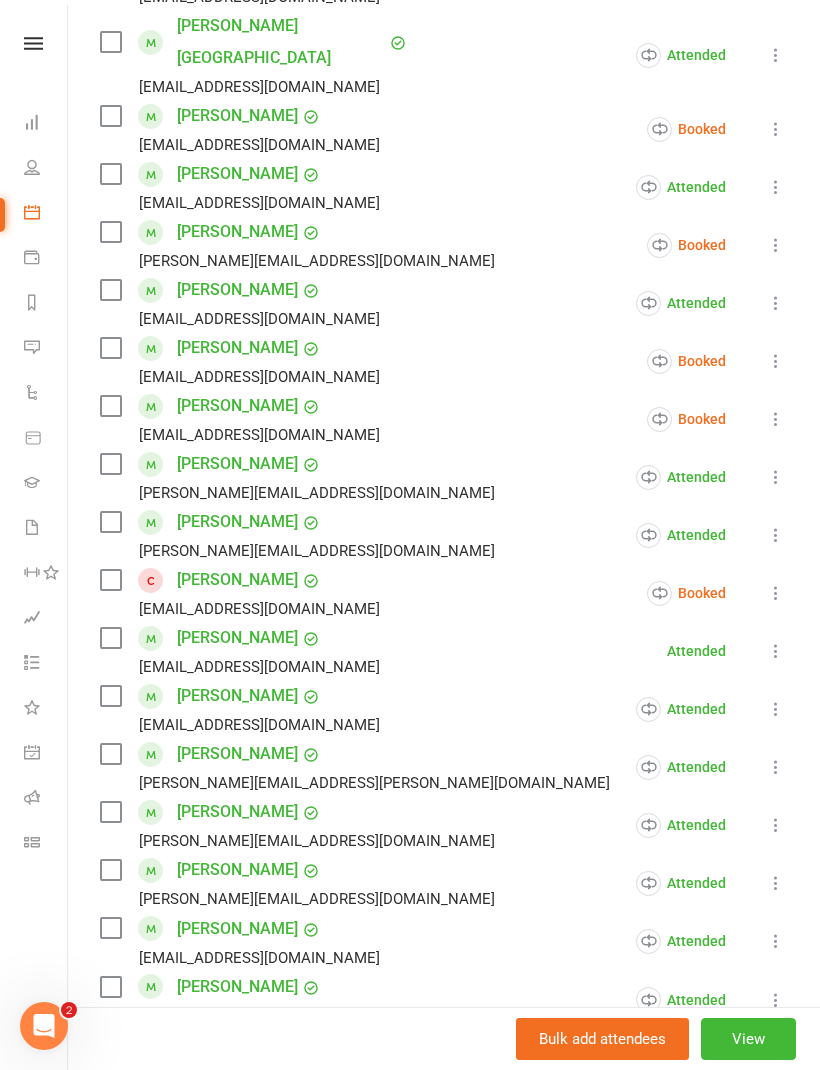 click at bounding box center [110, 116] 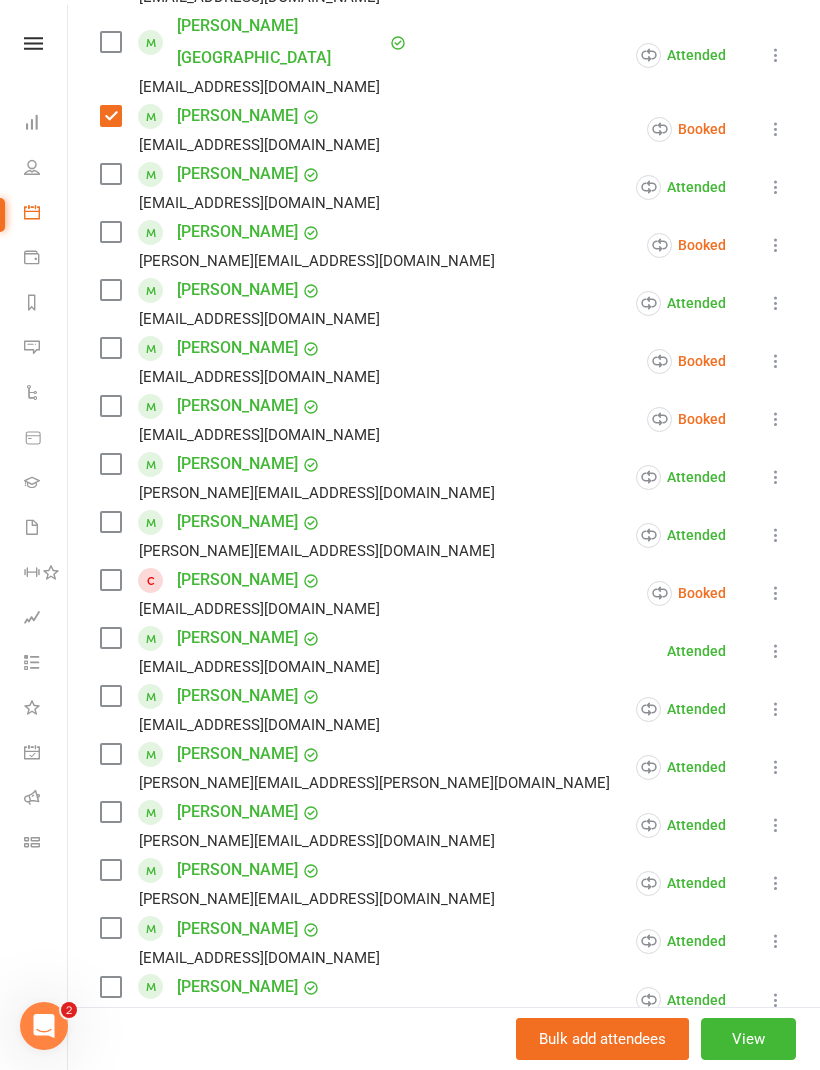 click at bounding box center (110, 116) 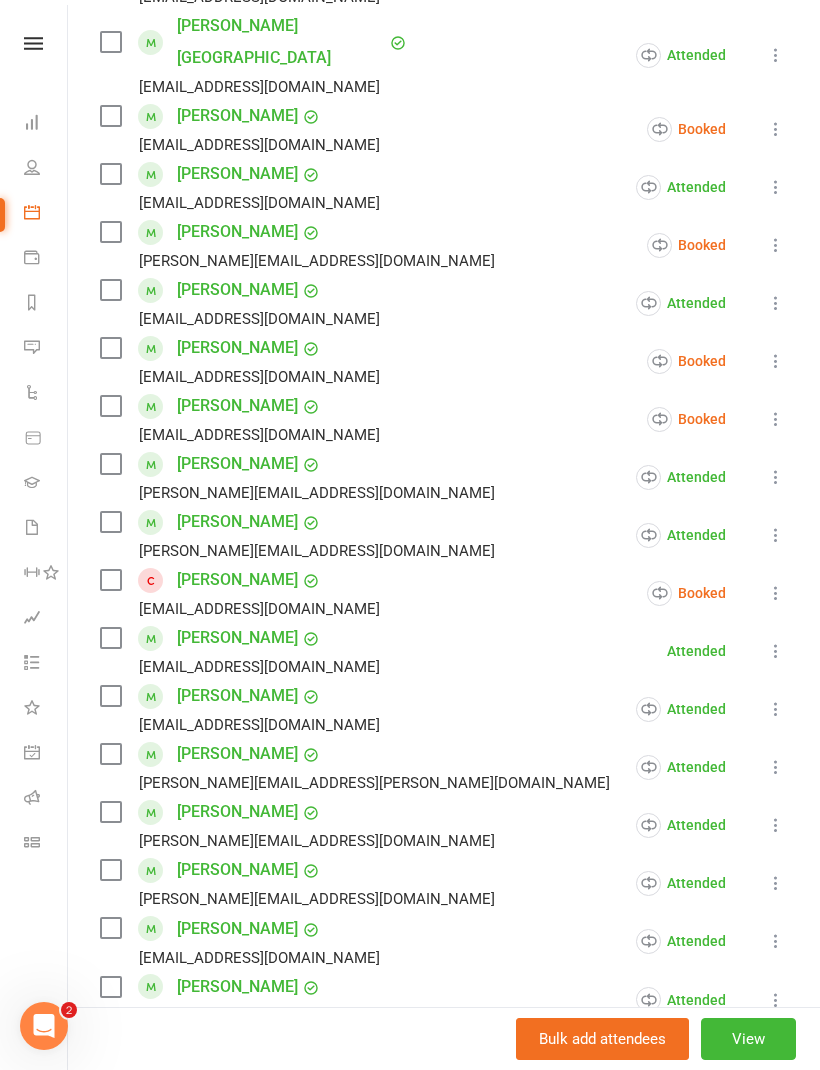 click at bounding box center (776, 129) 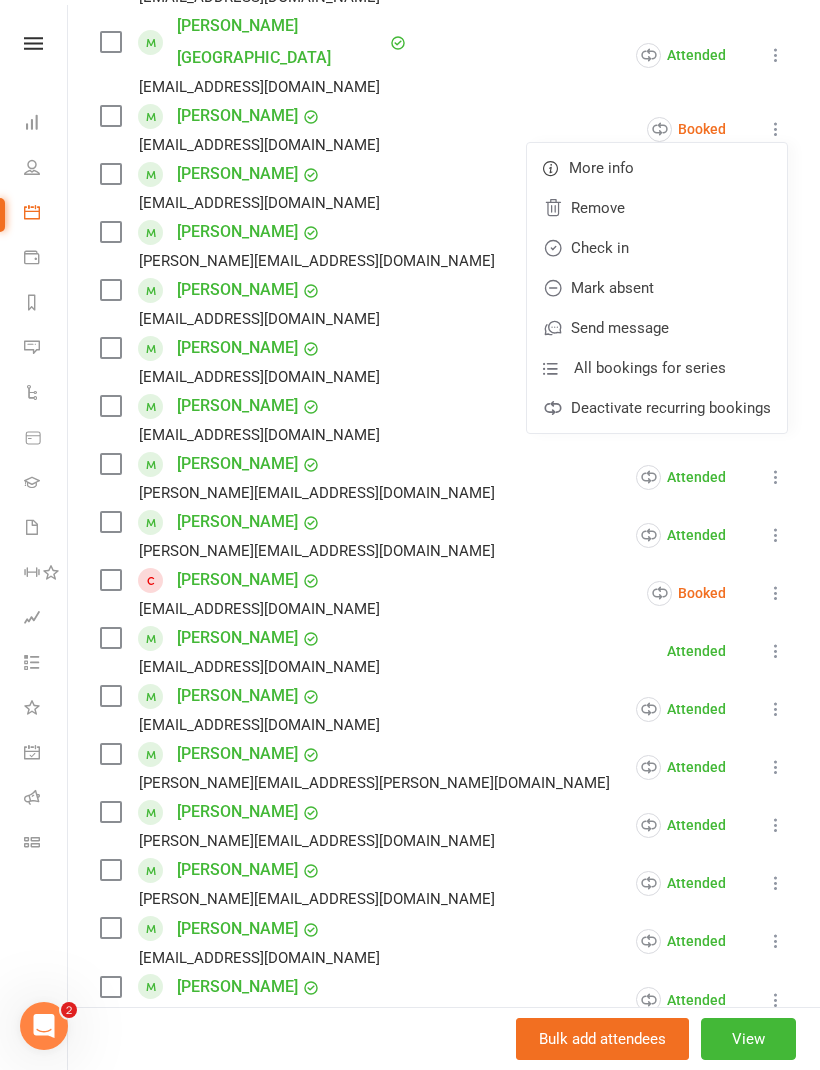 click on "Mark absent" at bounding box center (657, 288) 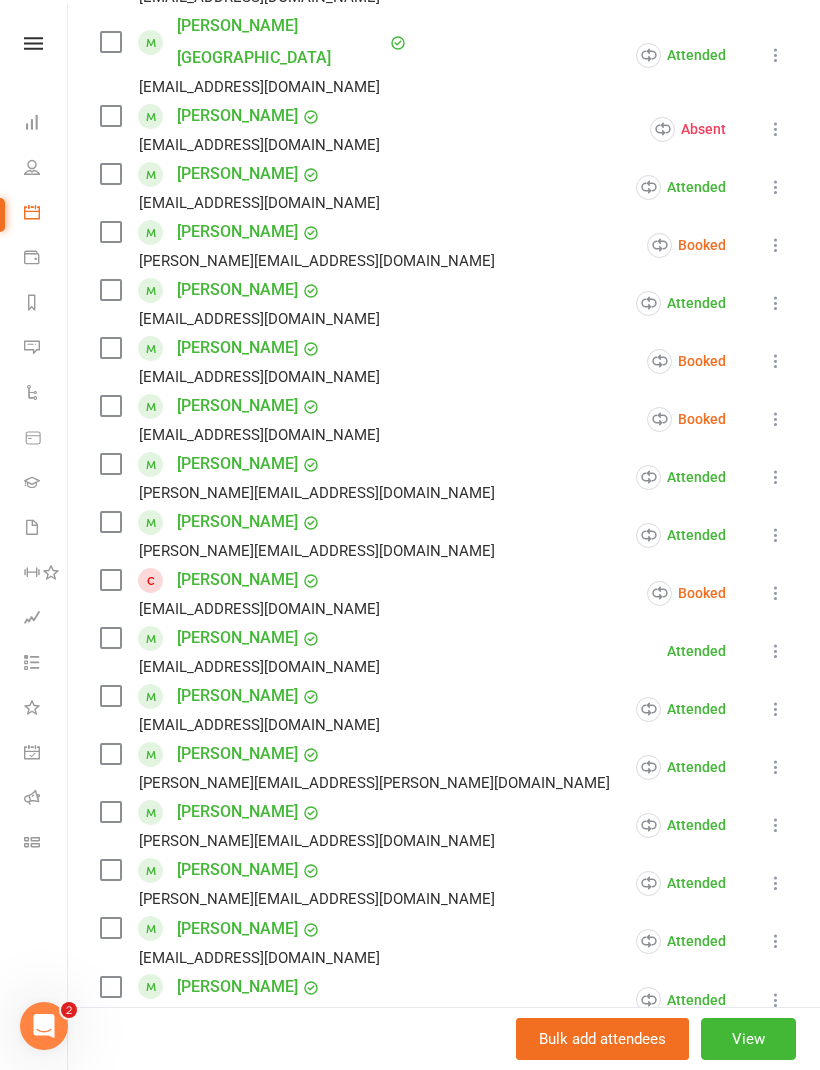 click at bounding box center (776, 129) 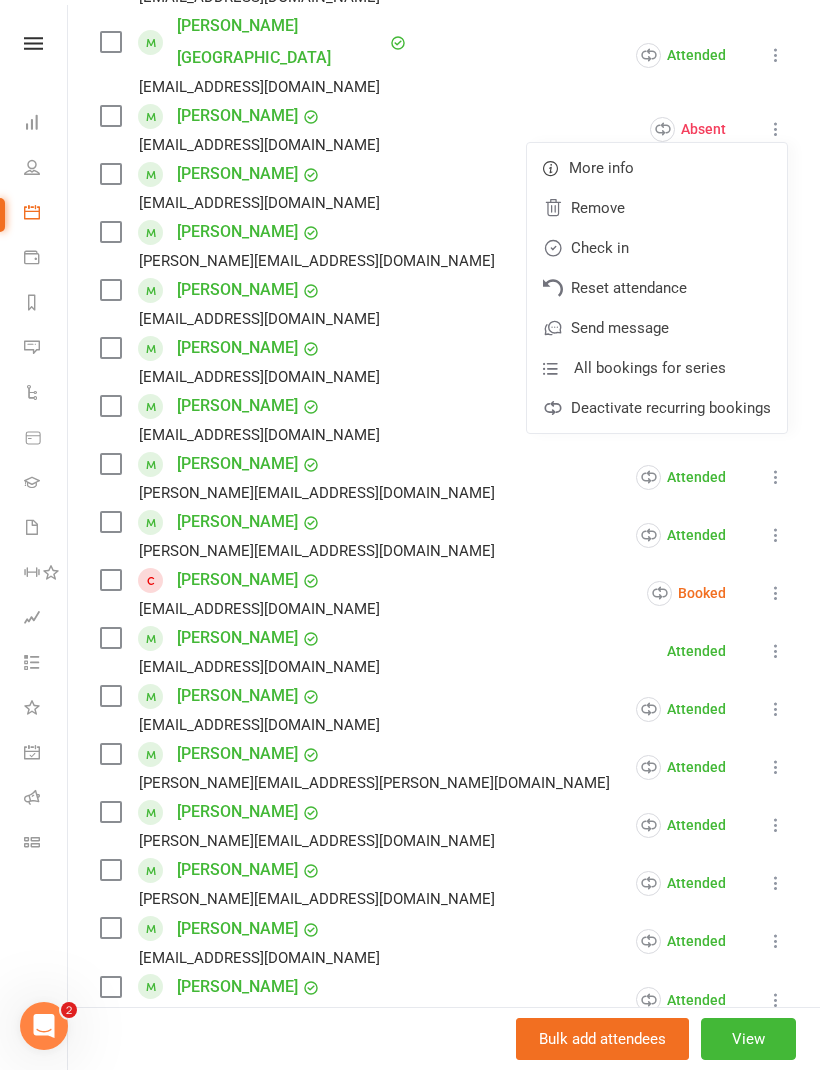 click on "Check in" at bounding box center (657, 248) 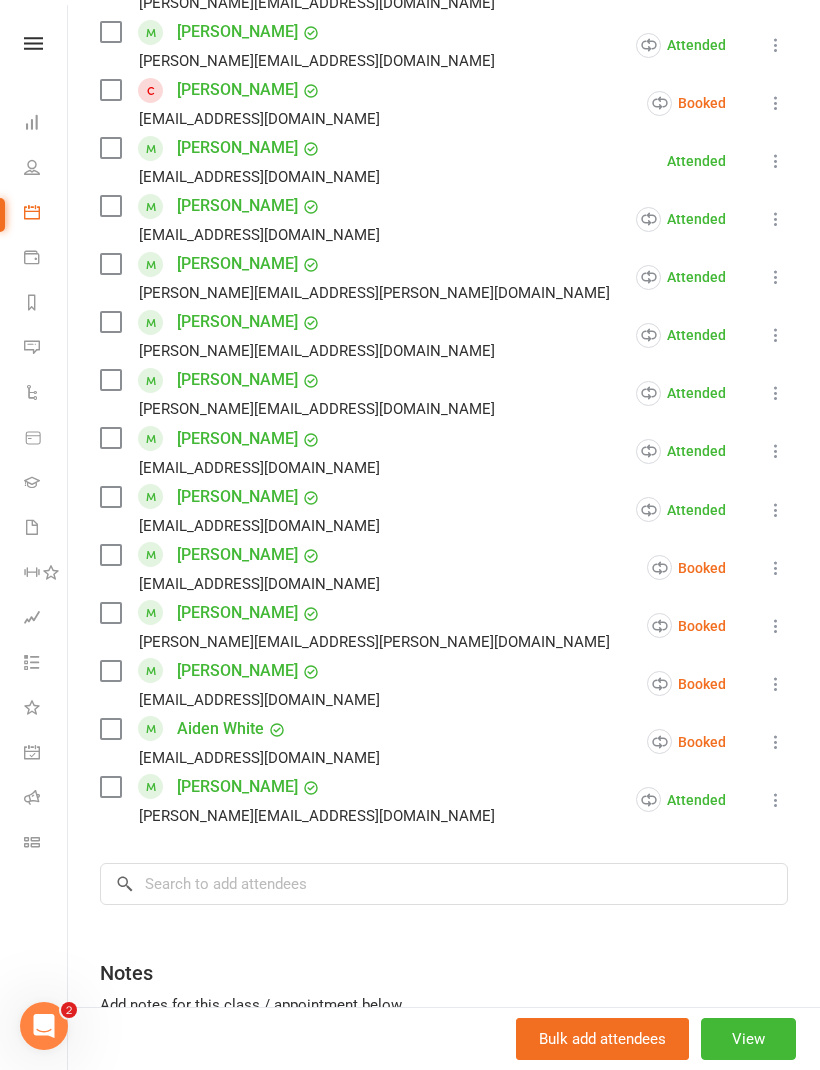 scroll, scrollTop: 922, scrollLeft: 0, axis: vertical 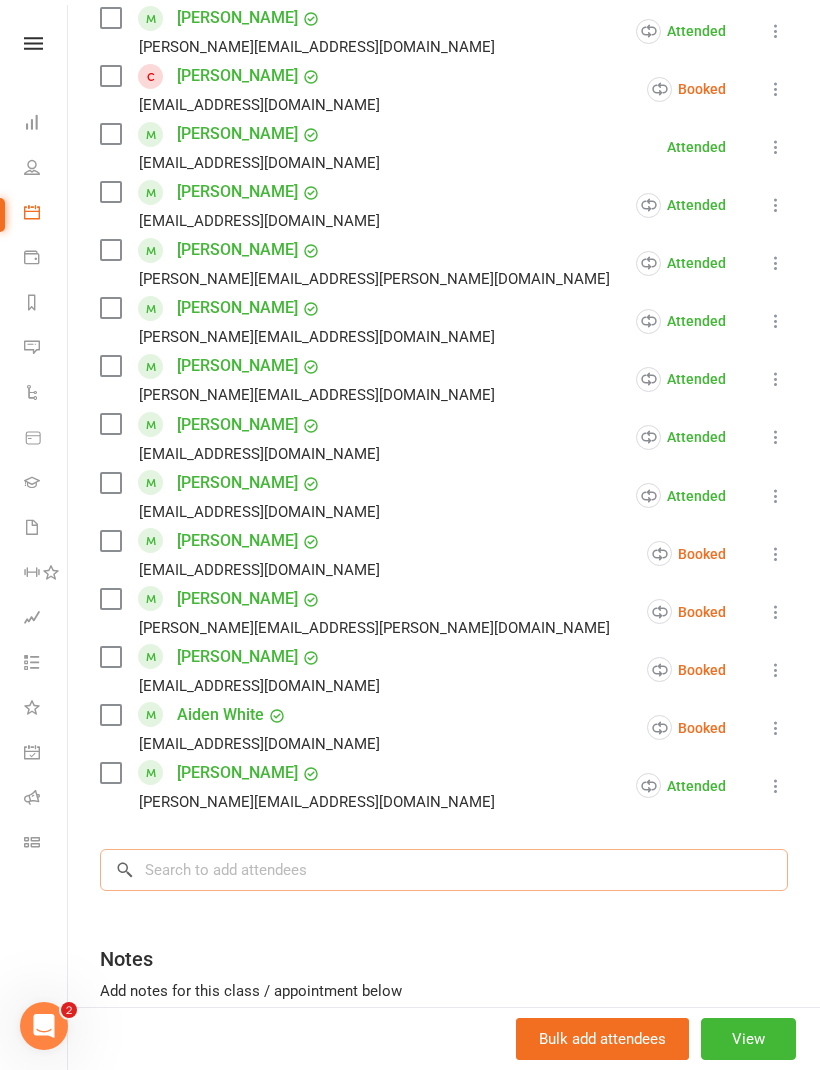 click at bounding box center [444, 870] 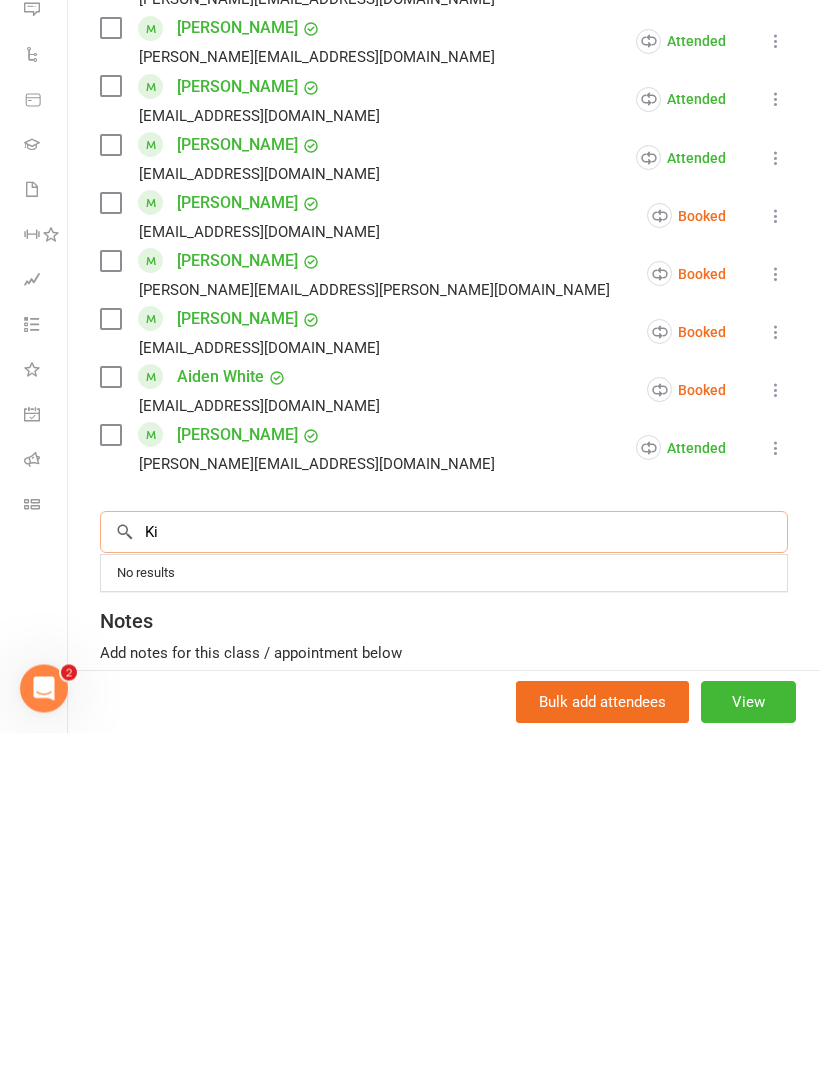 type on "K" 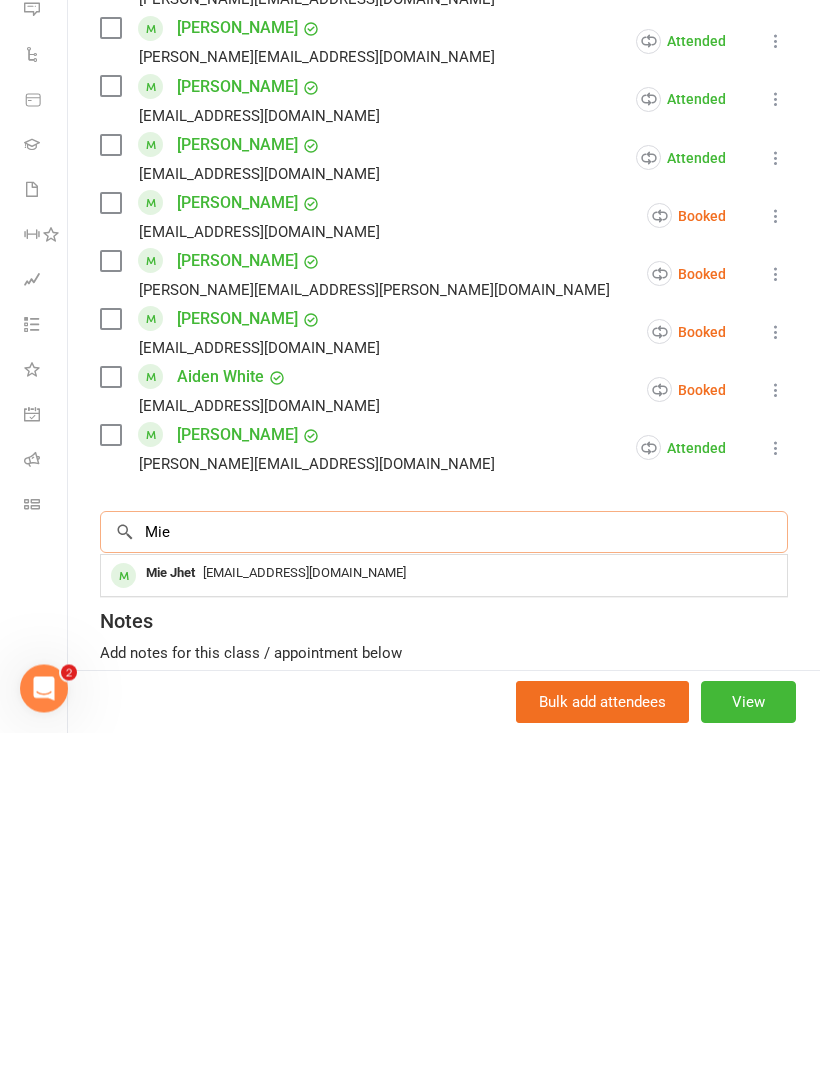 type on "Mie" 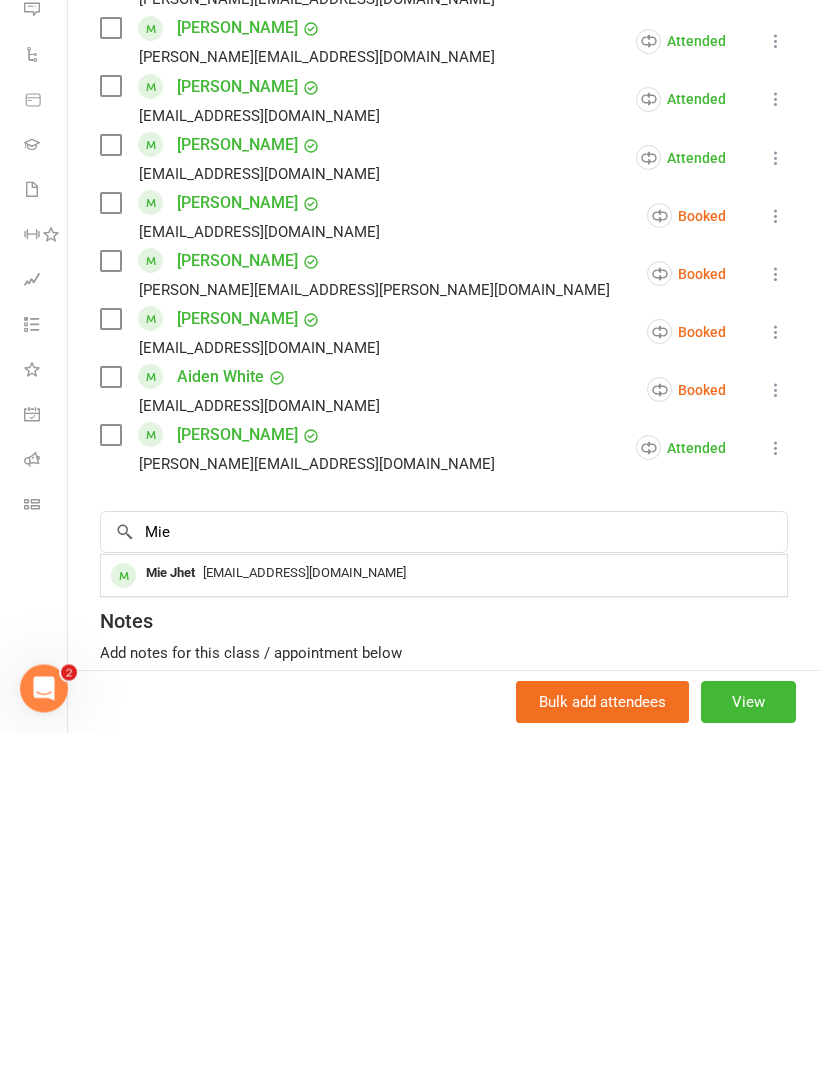 click on "[EMAIL_ADDRESS][DOMAIN_NAME]" at bounding box center [304, 910] 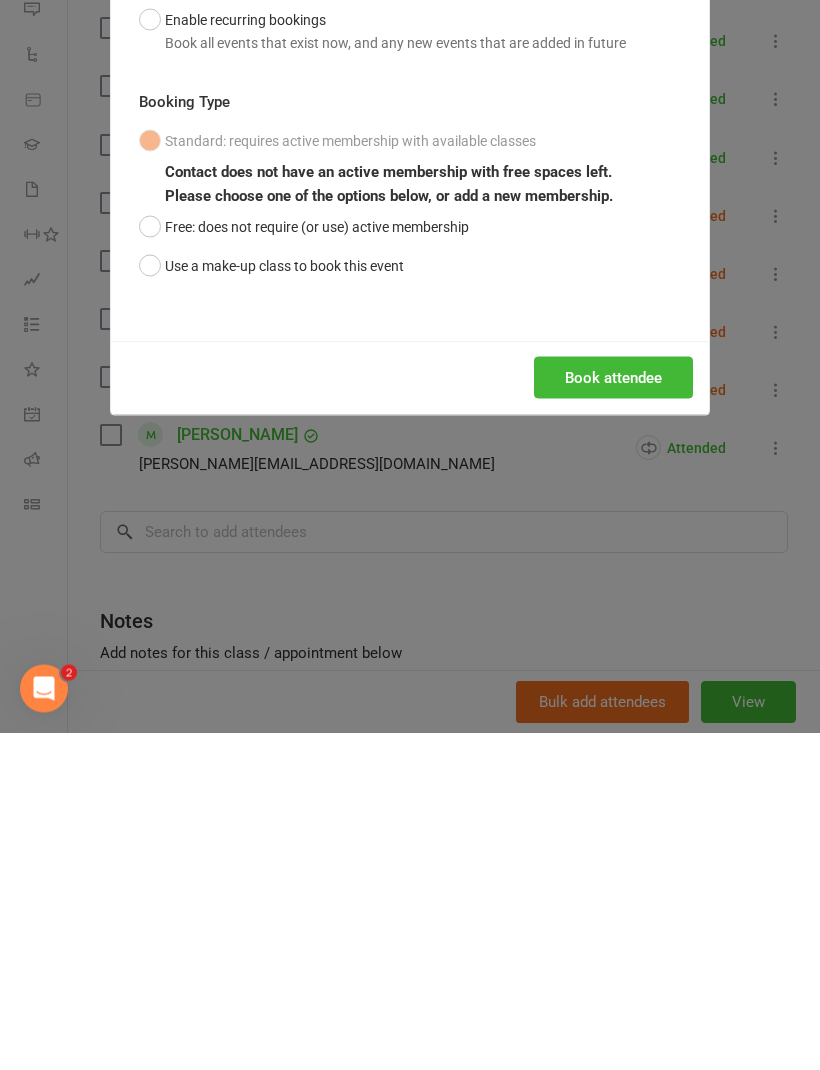 scroll, scrollTop: 1194, scrollLeft: 0, axis: vertical 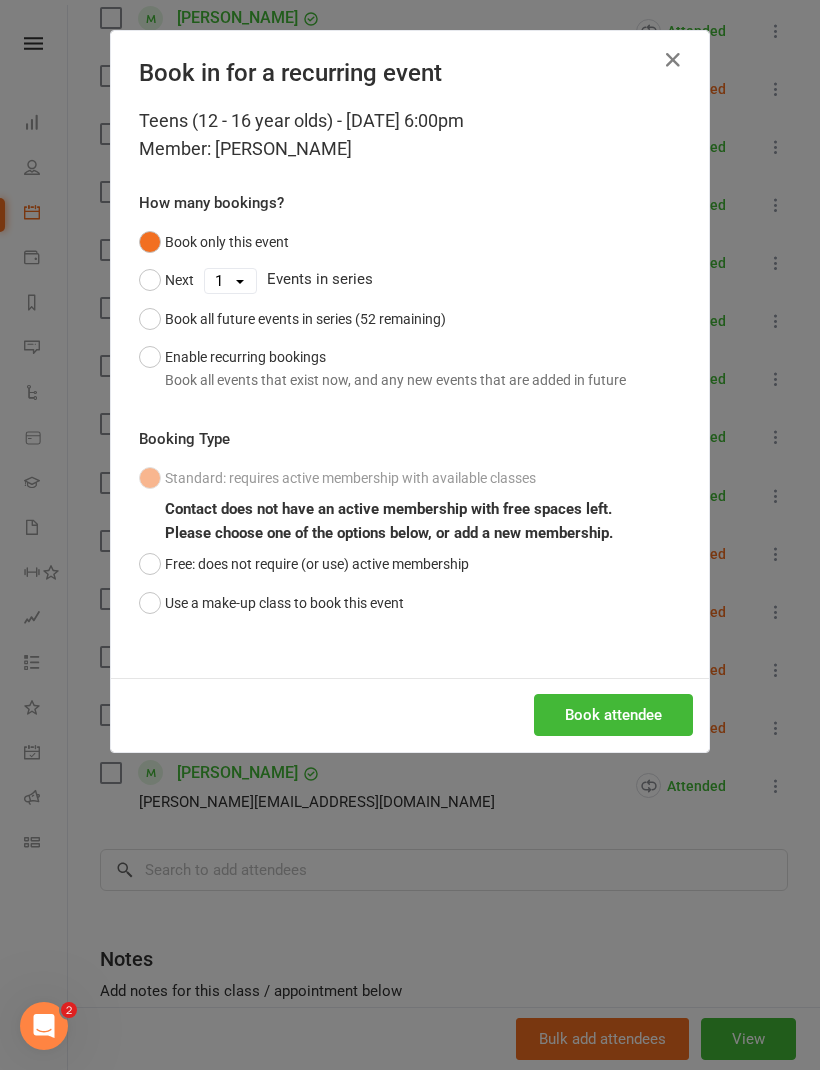 click on "Free: does not require (or use) active membership" at bounding box center [304, 564] 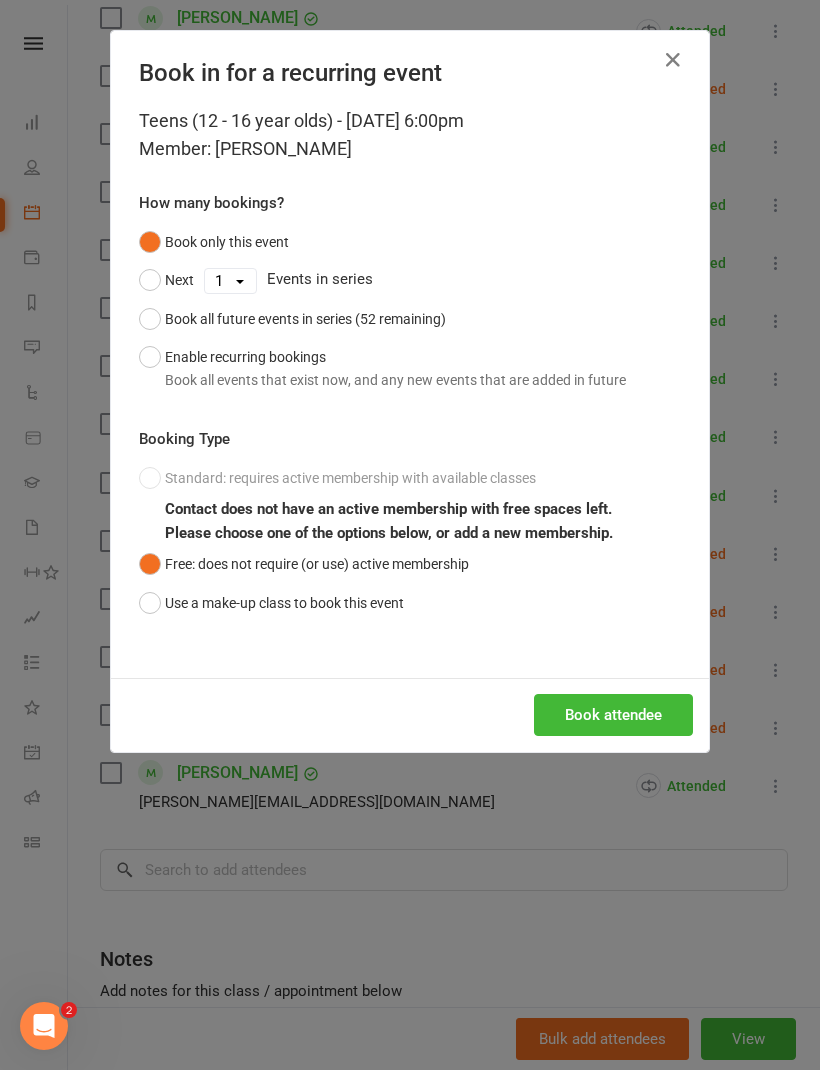 click on "Book attendee" at bounding box center (613, 715) 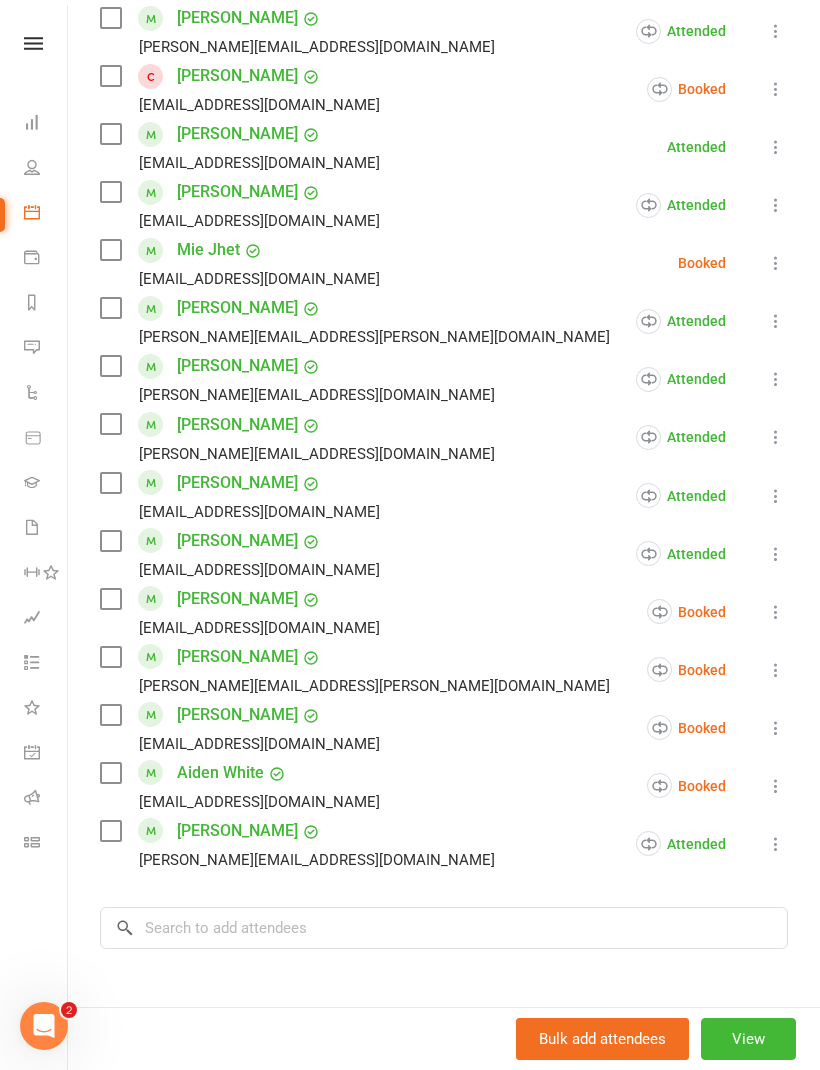 click at bounding box center (776, 263) 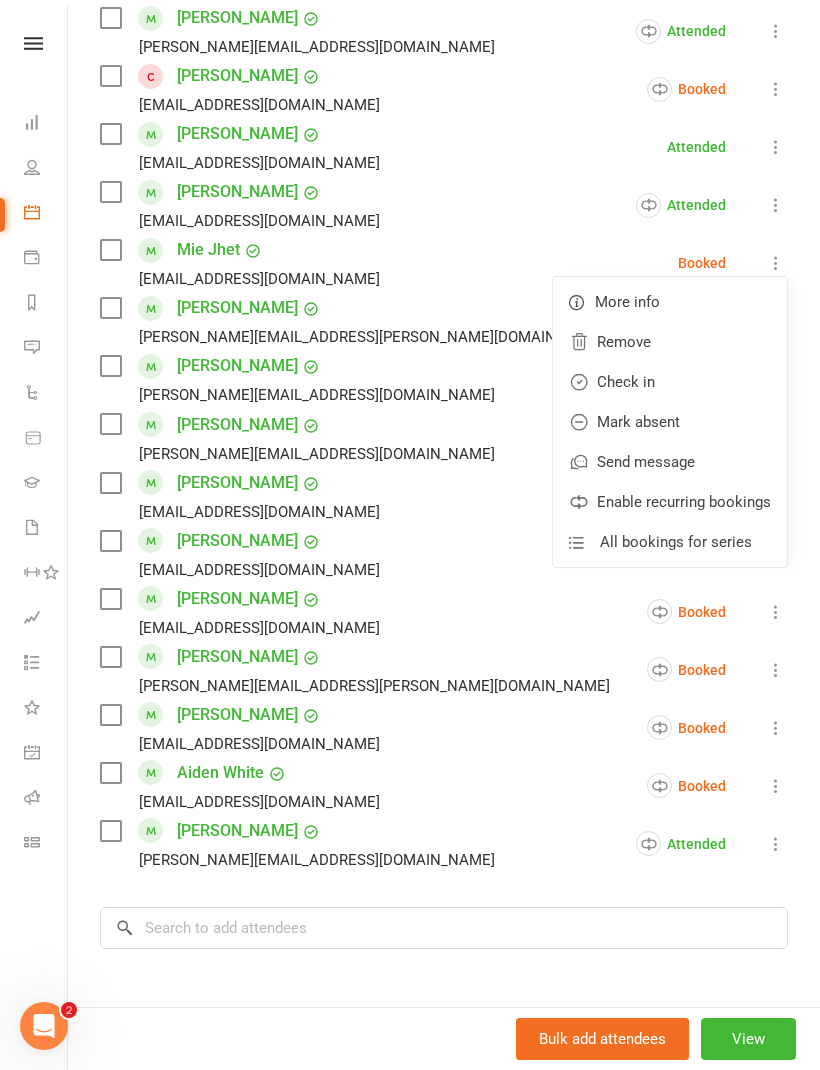click on "Check in" at bounding box center (670, 382) 